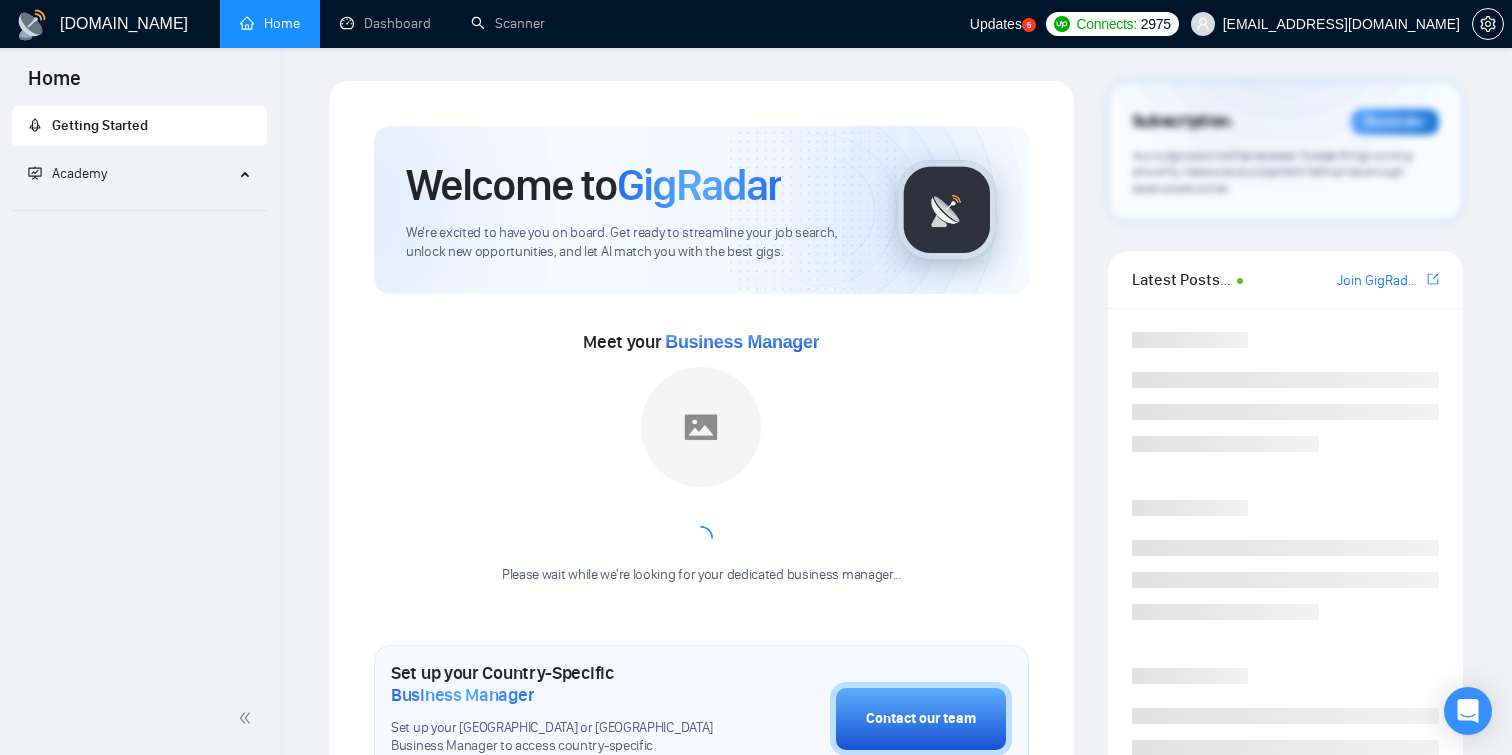 scroll, scrollTop: 0, scrollLeft: 0, axis: both 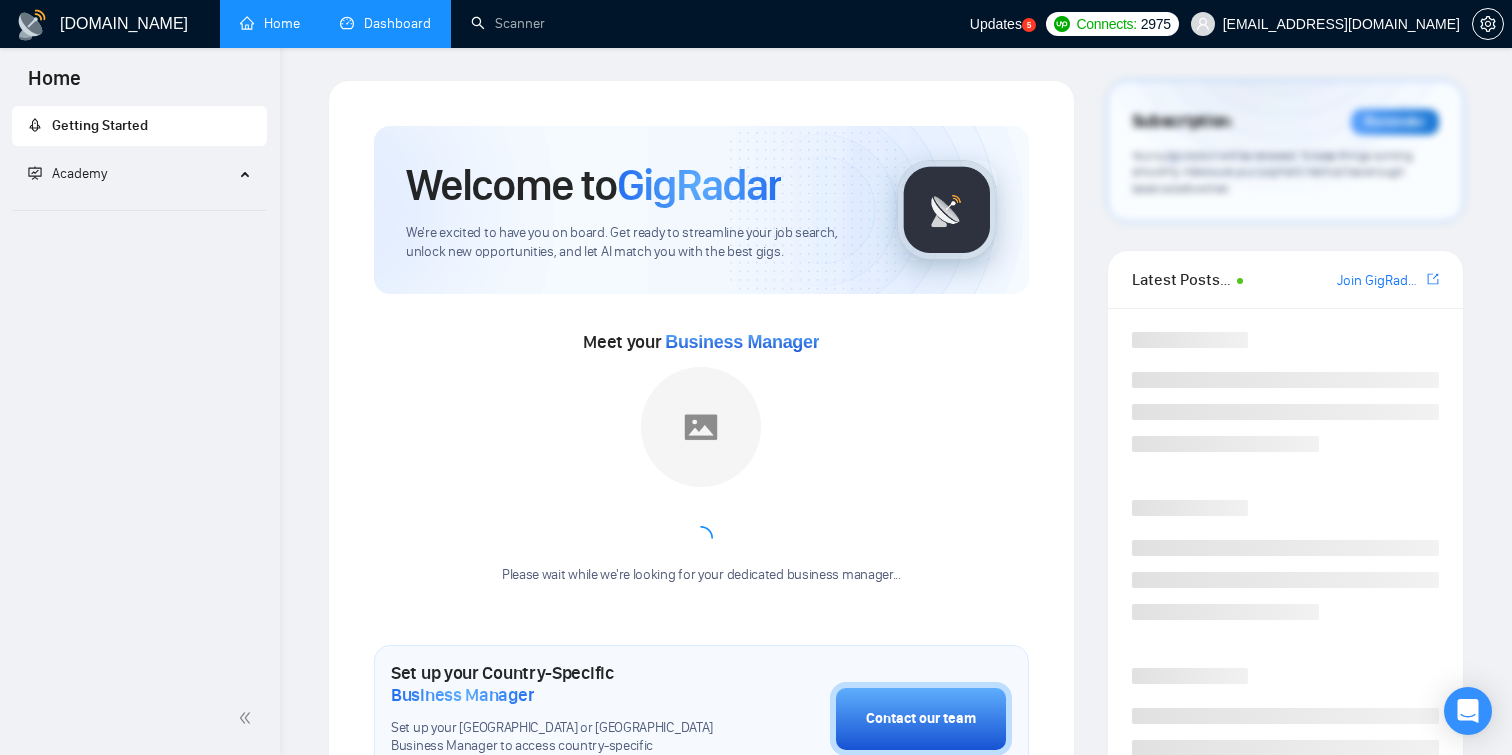click on "Dashboard" at bounding box center (385, 23) 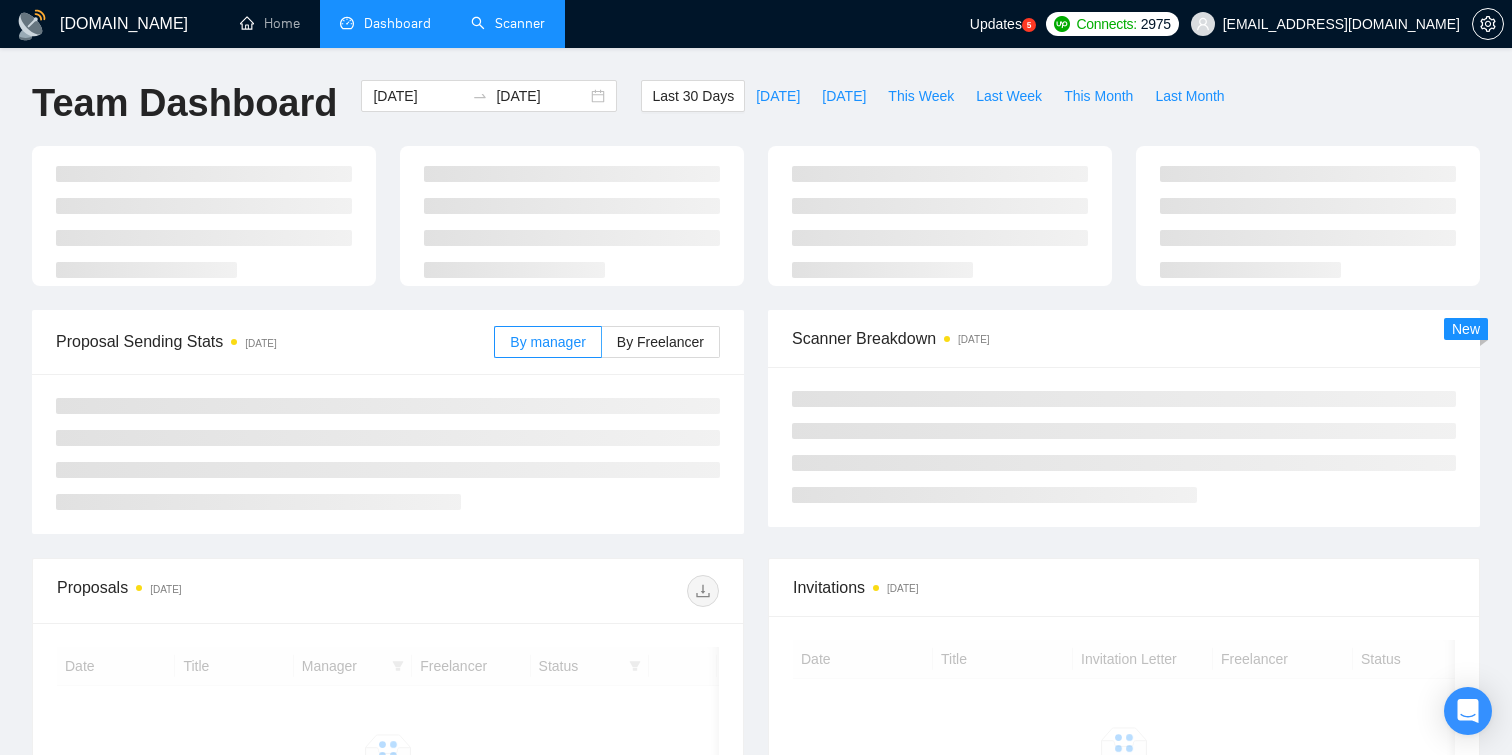 click on "Scanner" at bounding box center (508, 23) 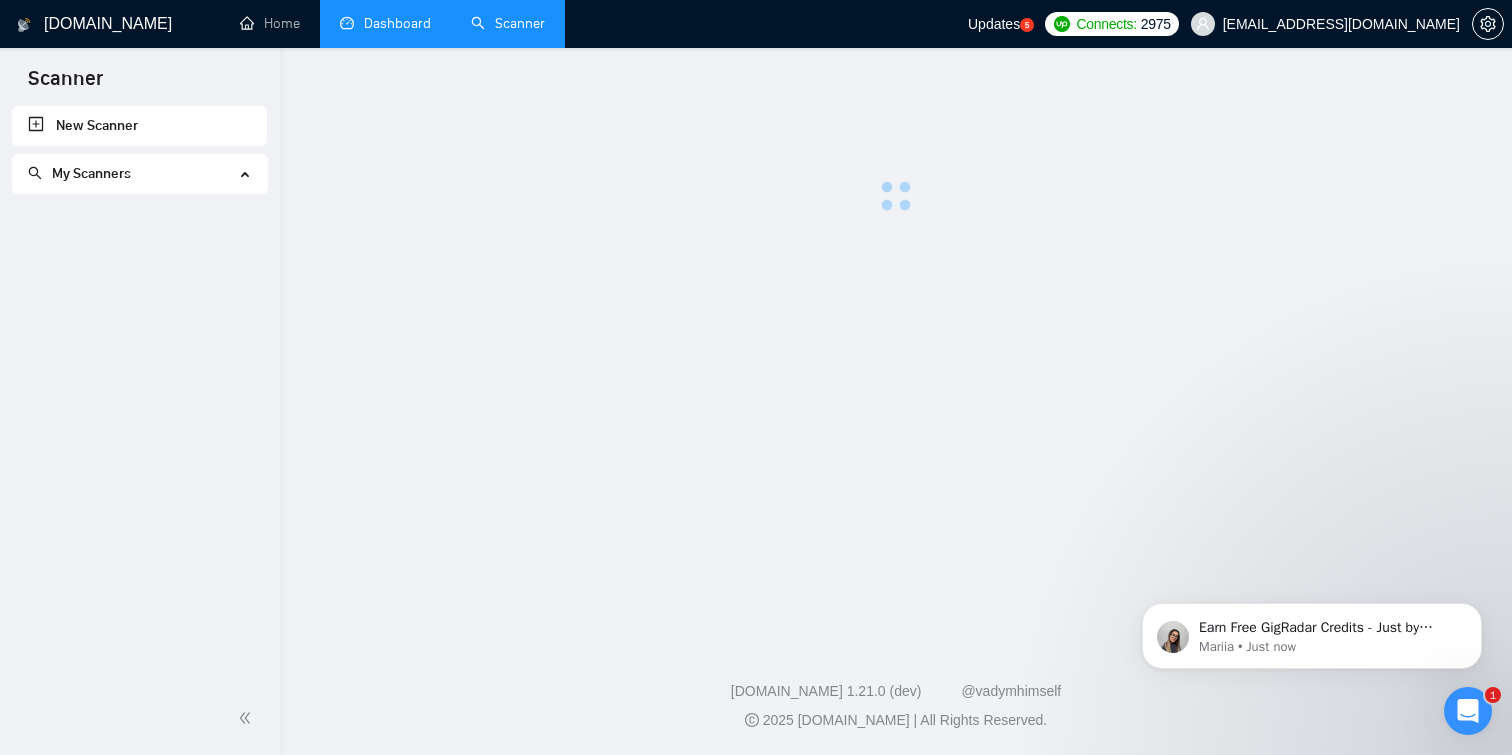scroll, scrollTop: 0, scrollLeft: 0, axis: both 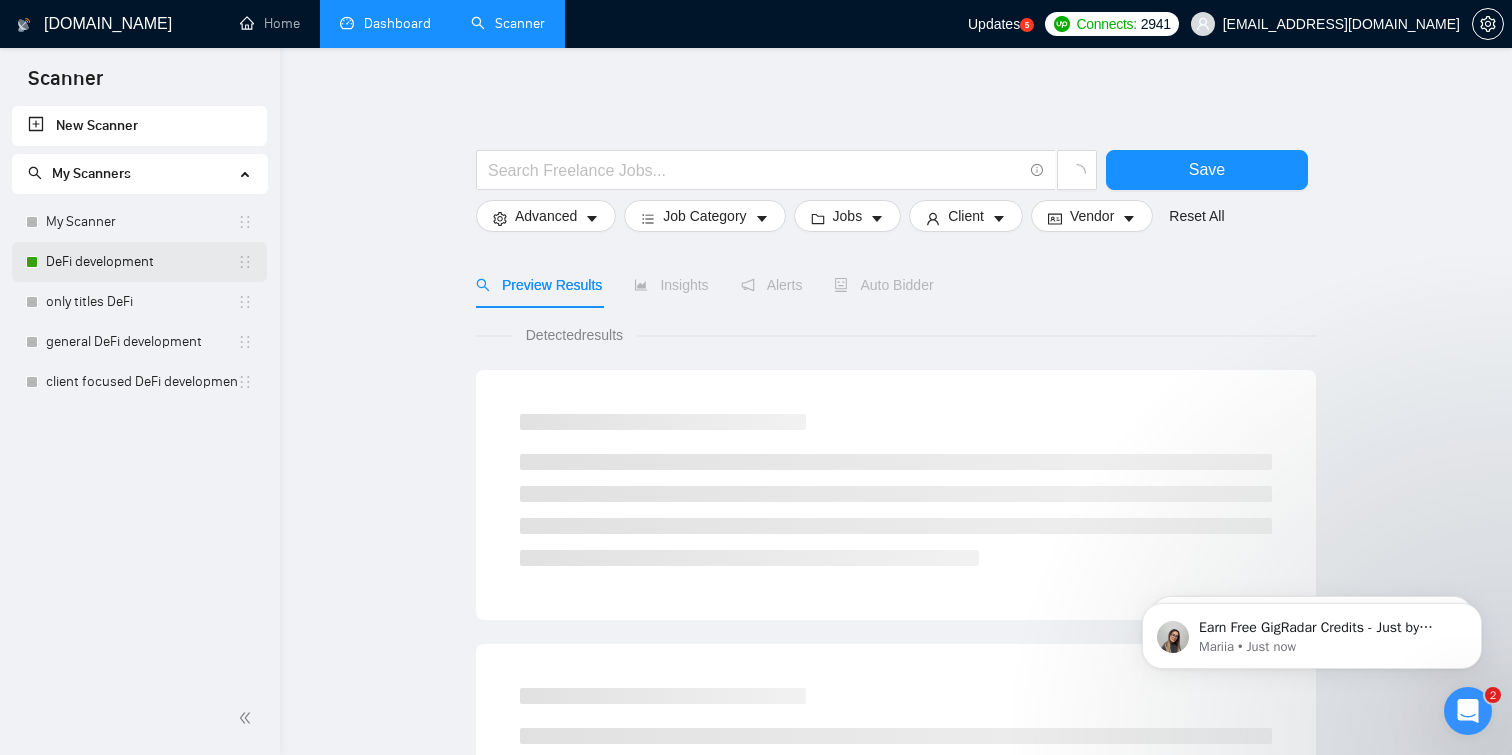 click on "DeFi development" at bounding box center [141, 262] 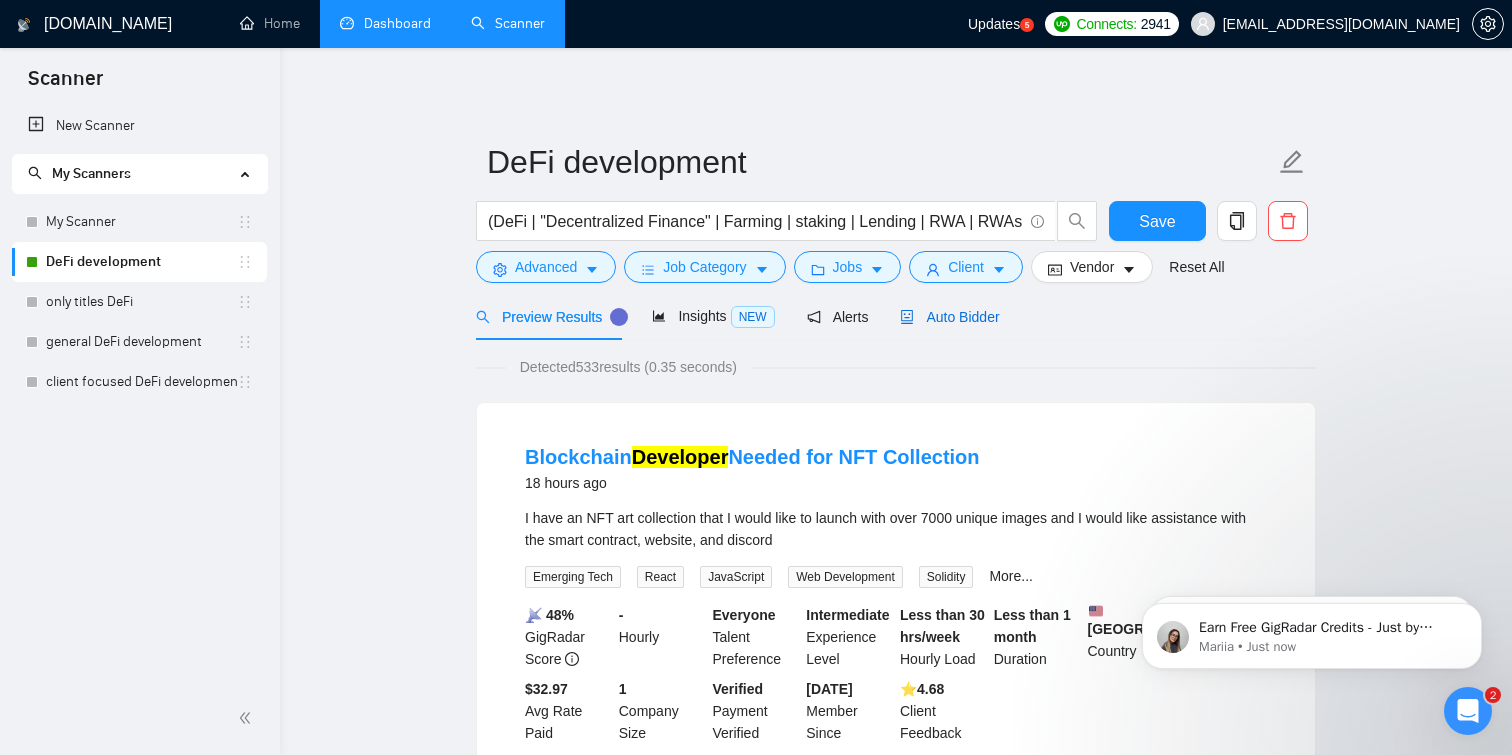 click on "Auto Bidder" at bounding box center [949, 317] 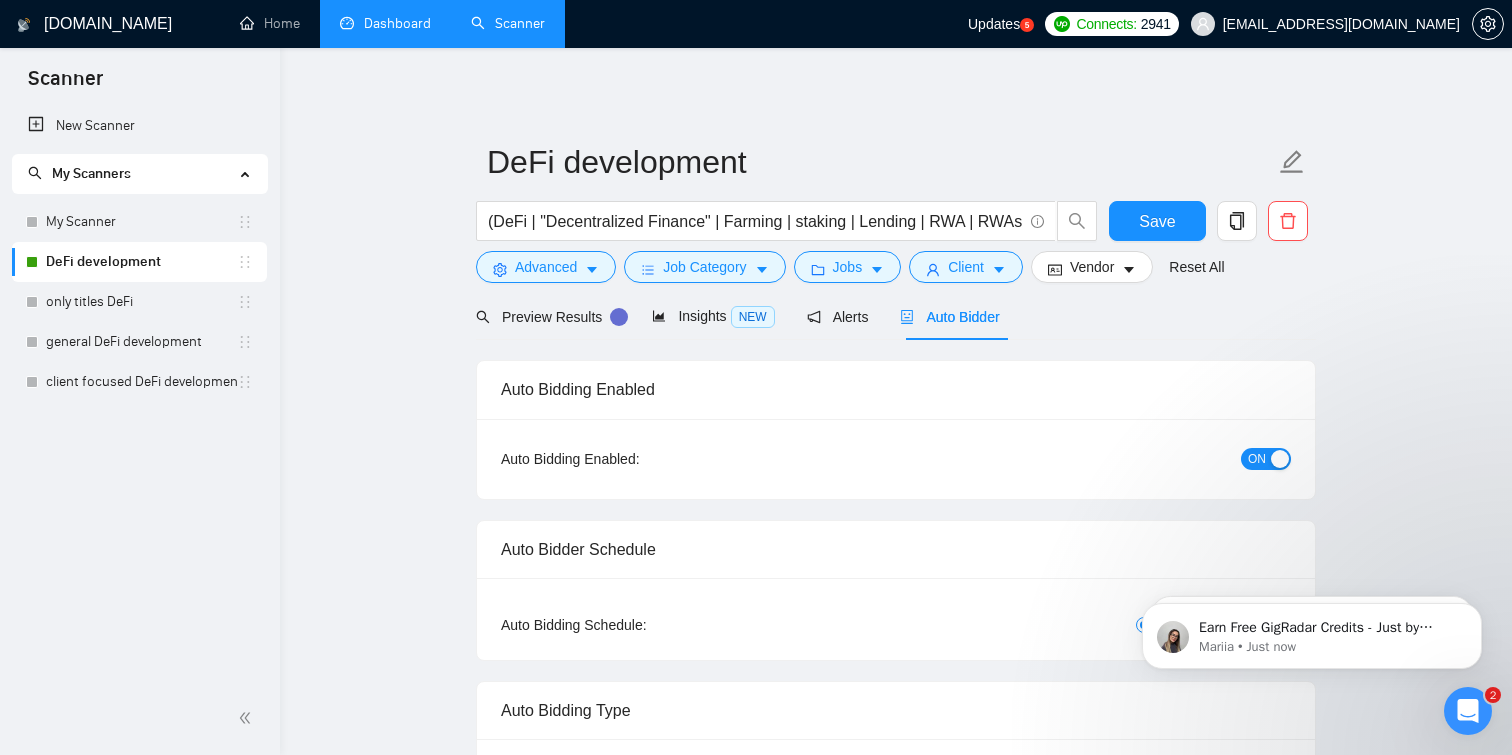 type 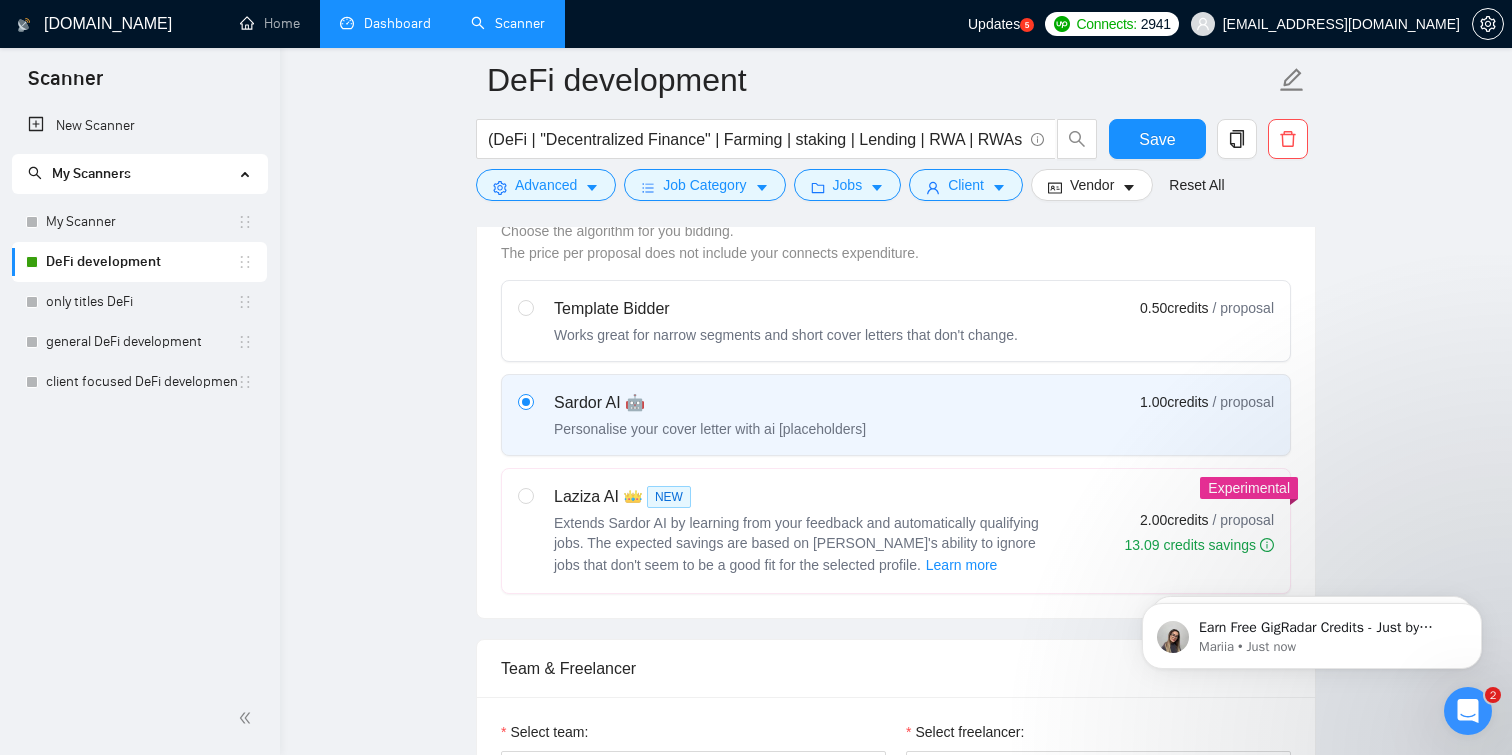 scroll, scrollTop: 691, scrollLeft: 0, axis: vertical 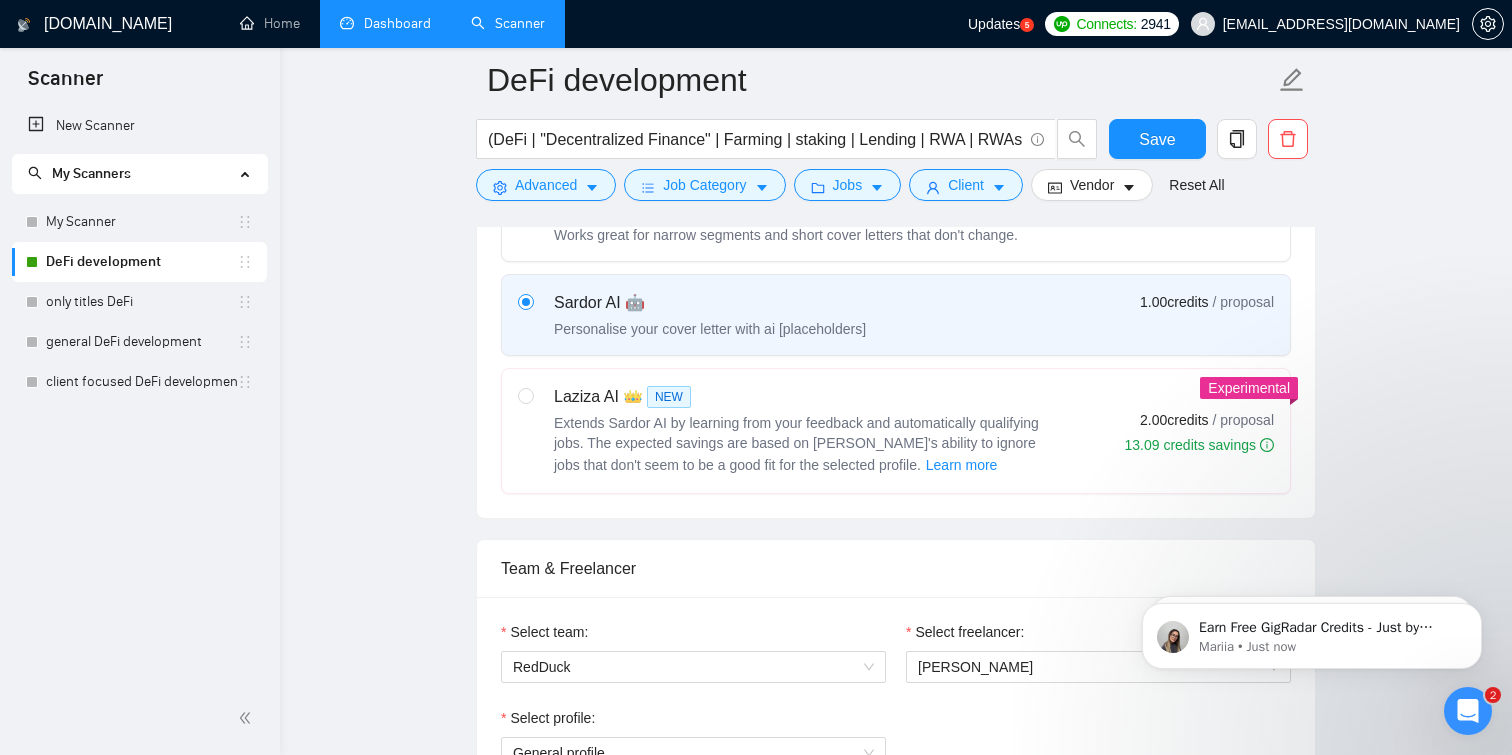 click on "Extends Sardor AI by learning from your feedback and automatically qualifying jobs. The expected savings are based on [PERSON_NAME]'s ability to ignore jobs that don't seem to be a good fit for the selected profile.   Learn more" at bounding box center [804, 445] 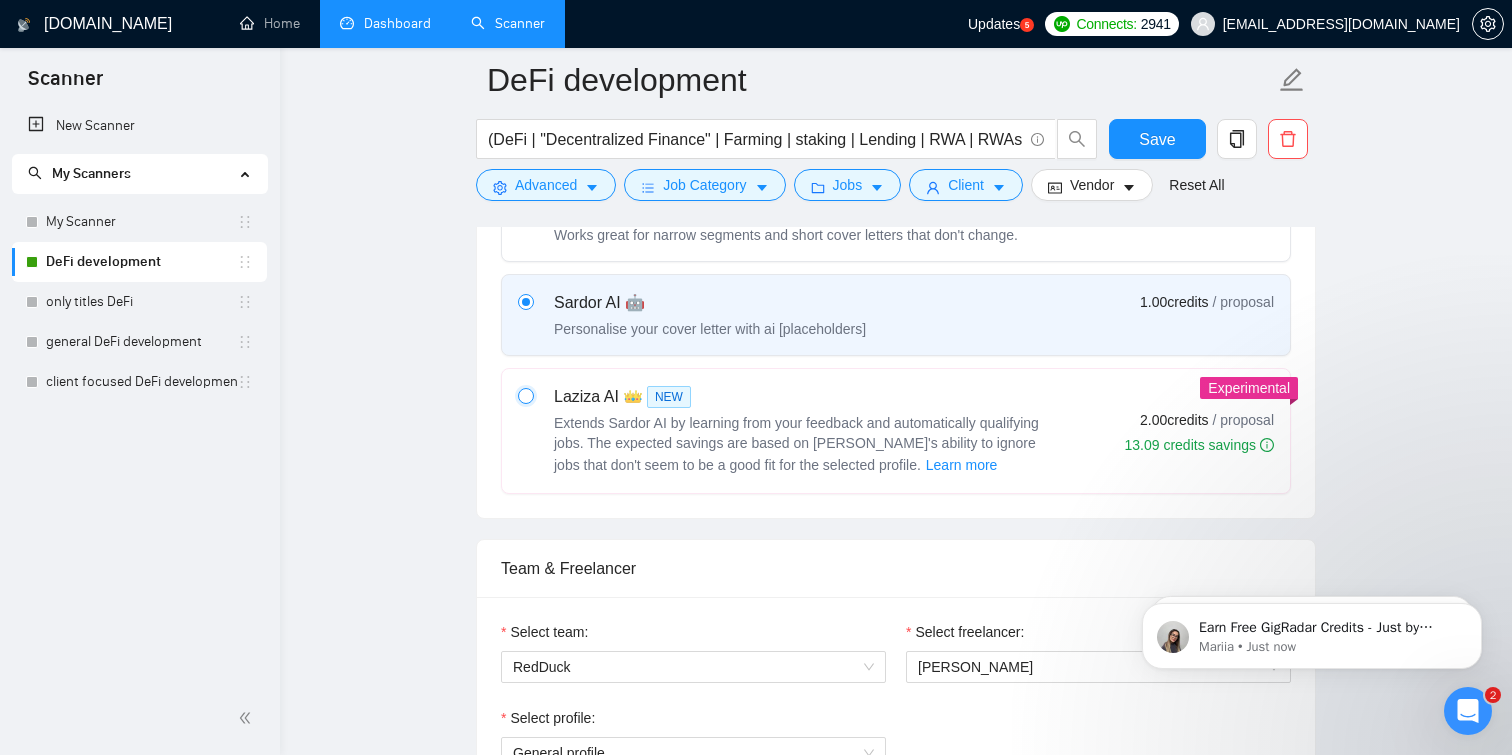 click at bounding box center [525, 395] 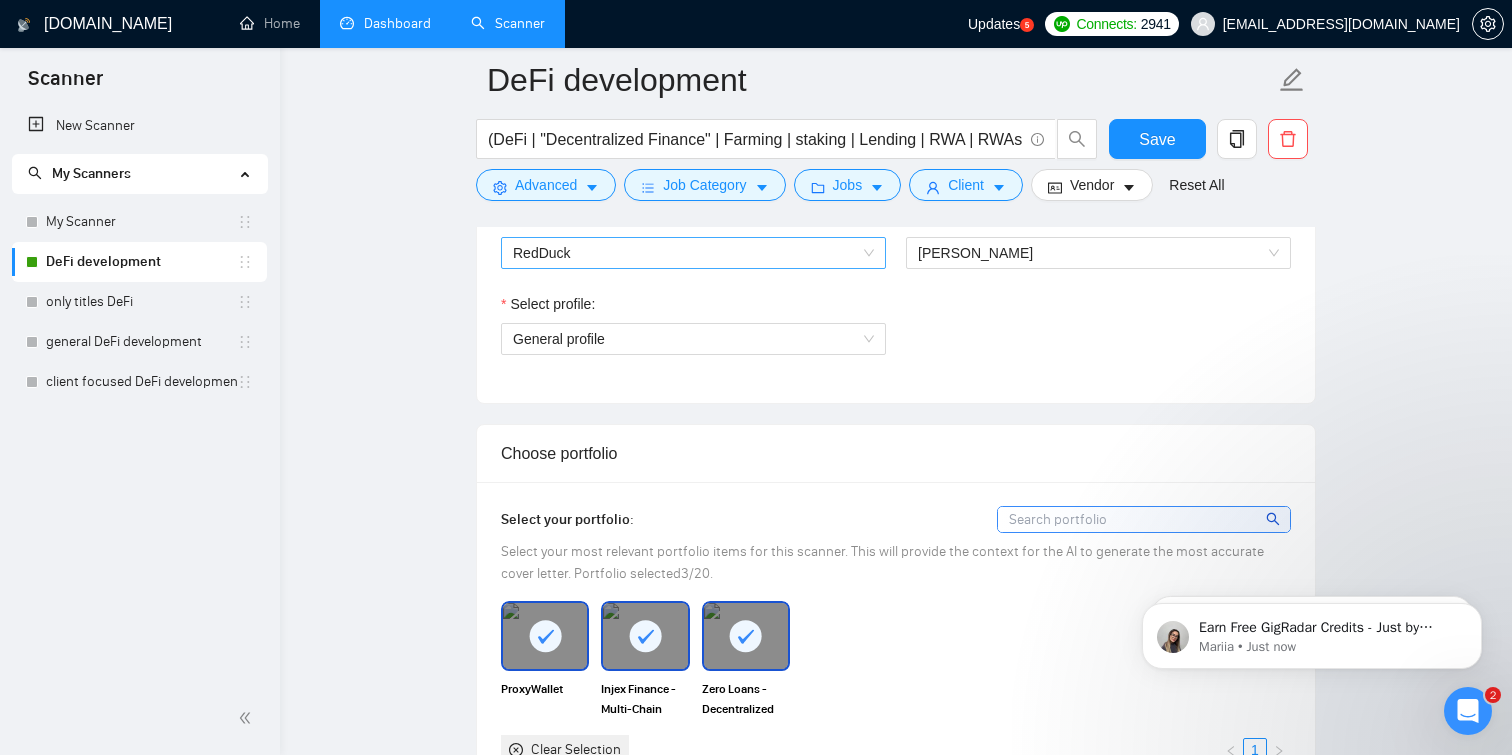 scroll, scrollTop: 1109, scrollLeft: 0, axis: vertical 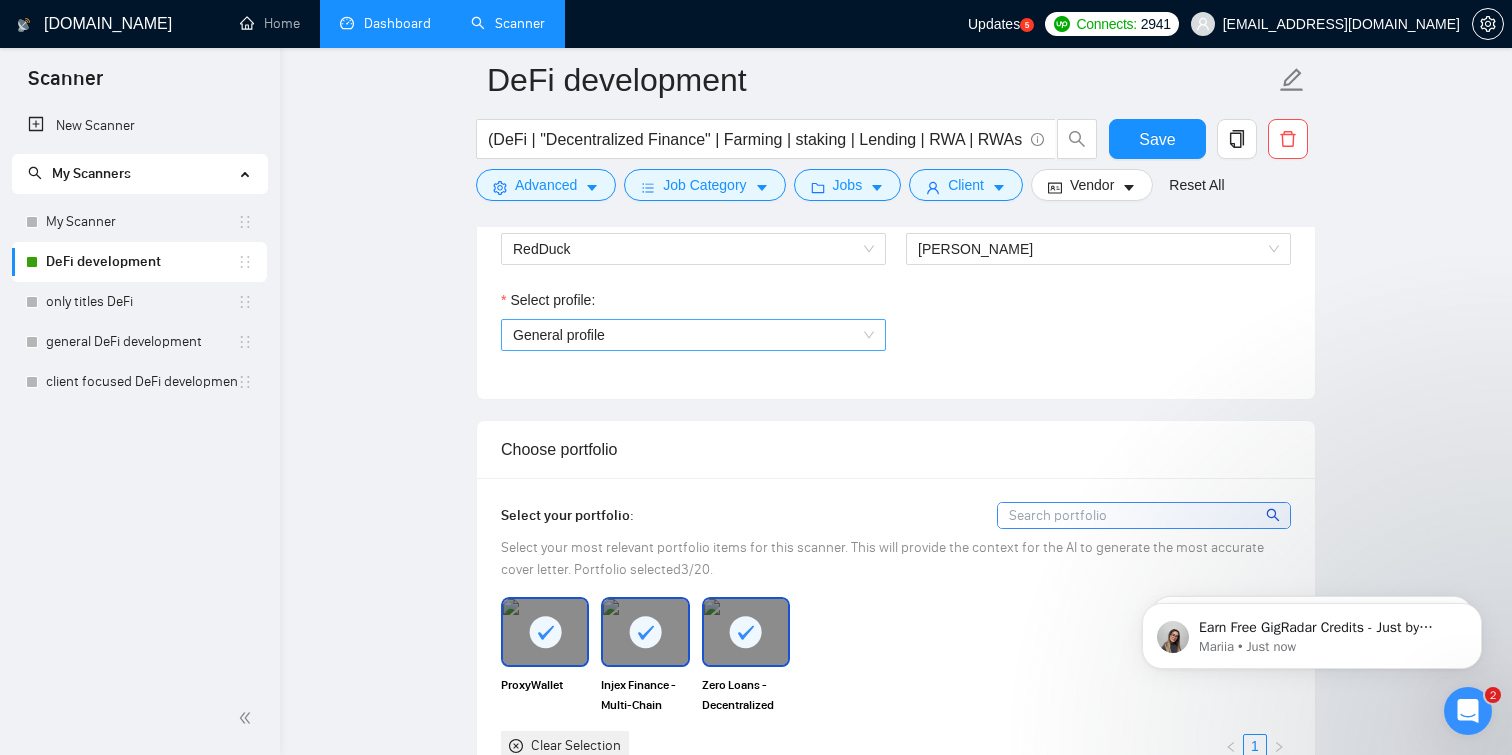 click on "General profile" at bounding box center (693, 335) 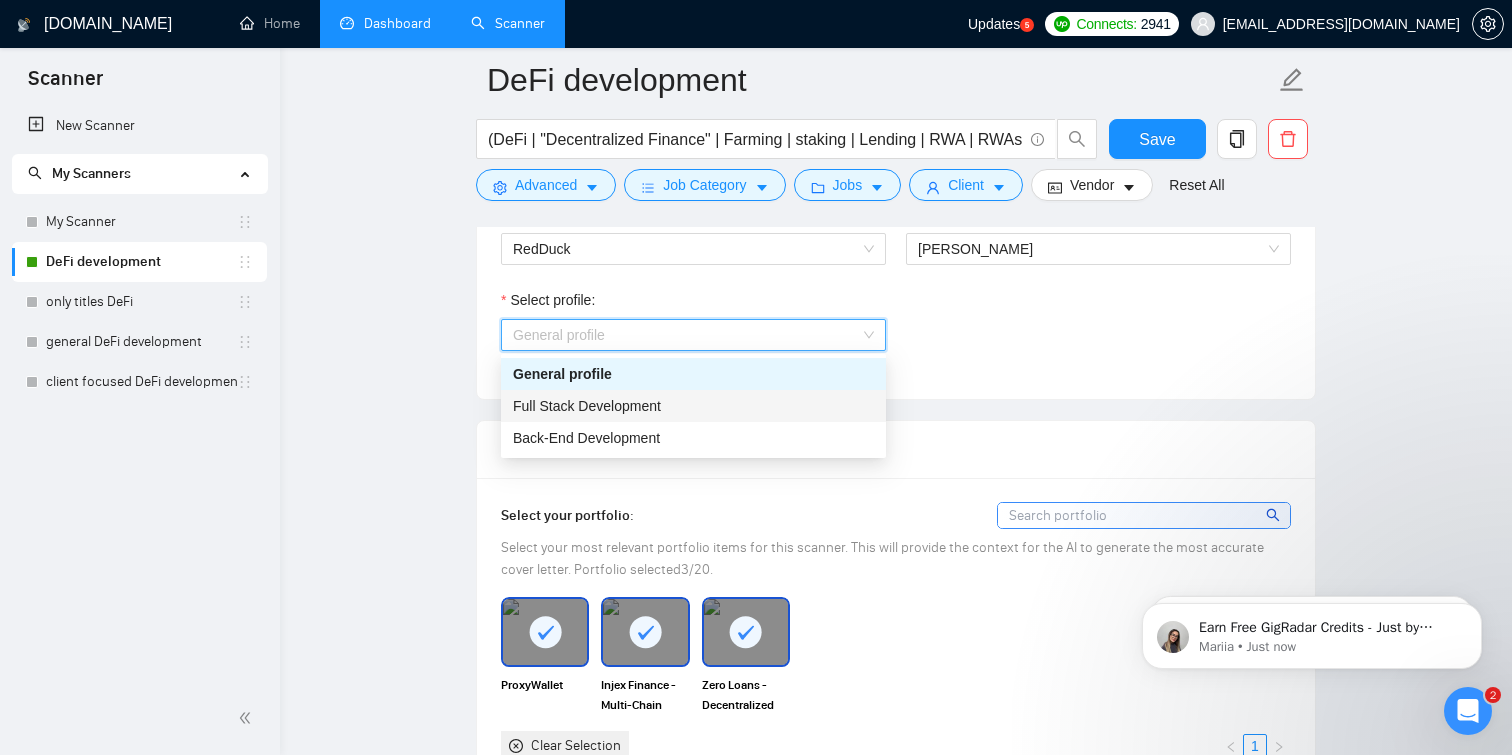 click on "Full Stack Development" at bounding box center (693, 406) 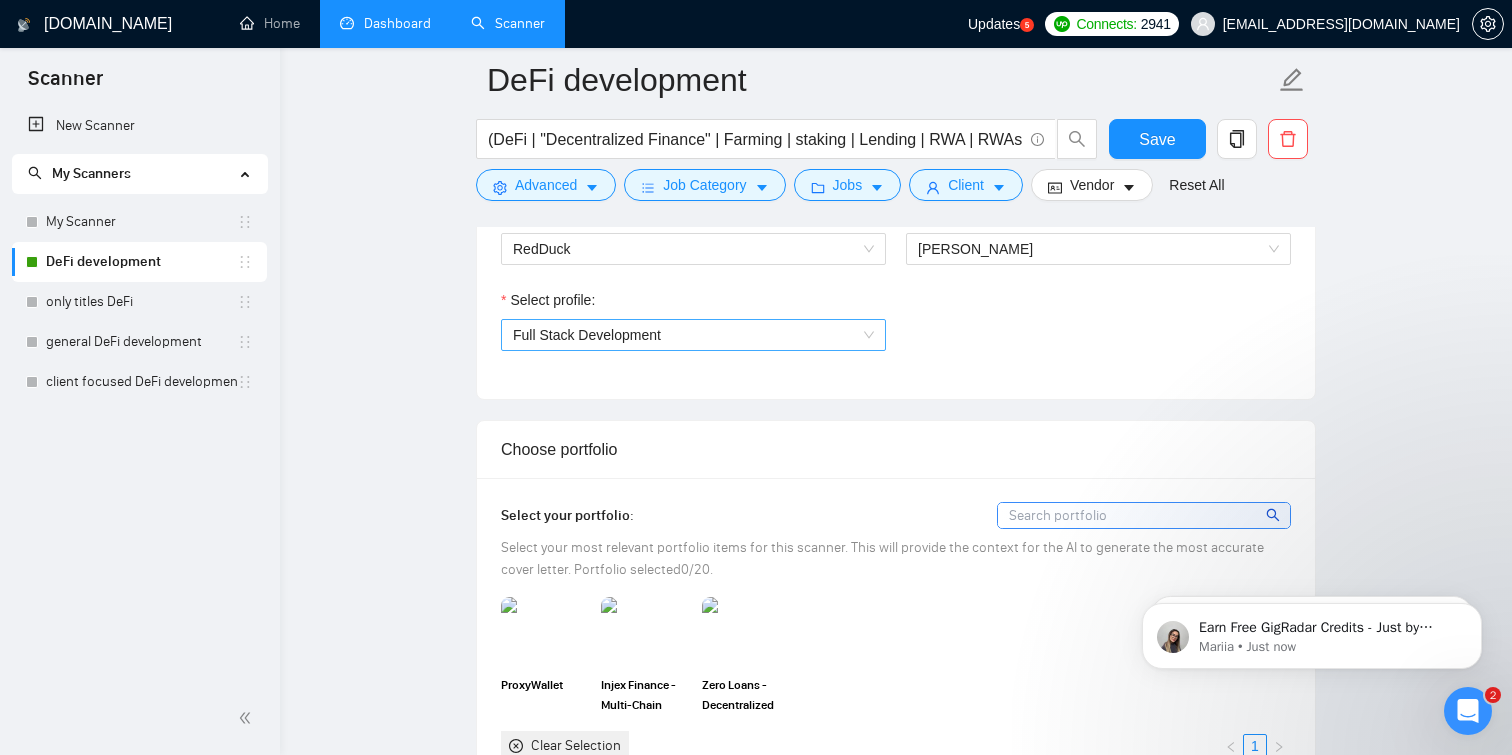 click on "Full Stack Development" at bounding box center [693, 335] 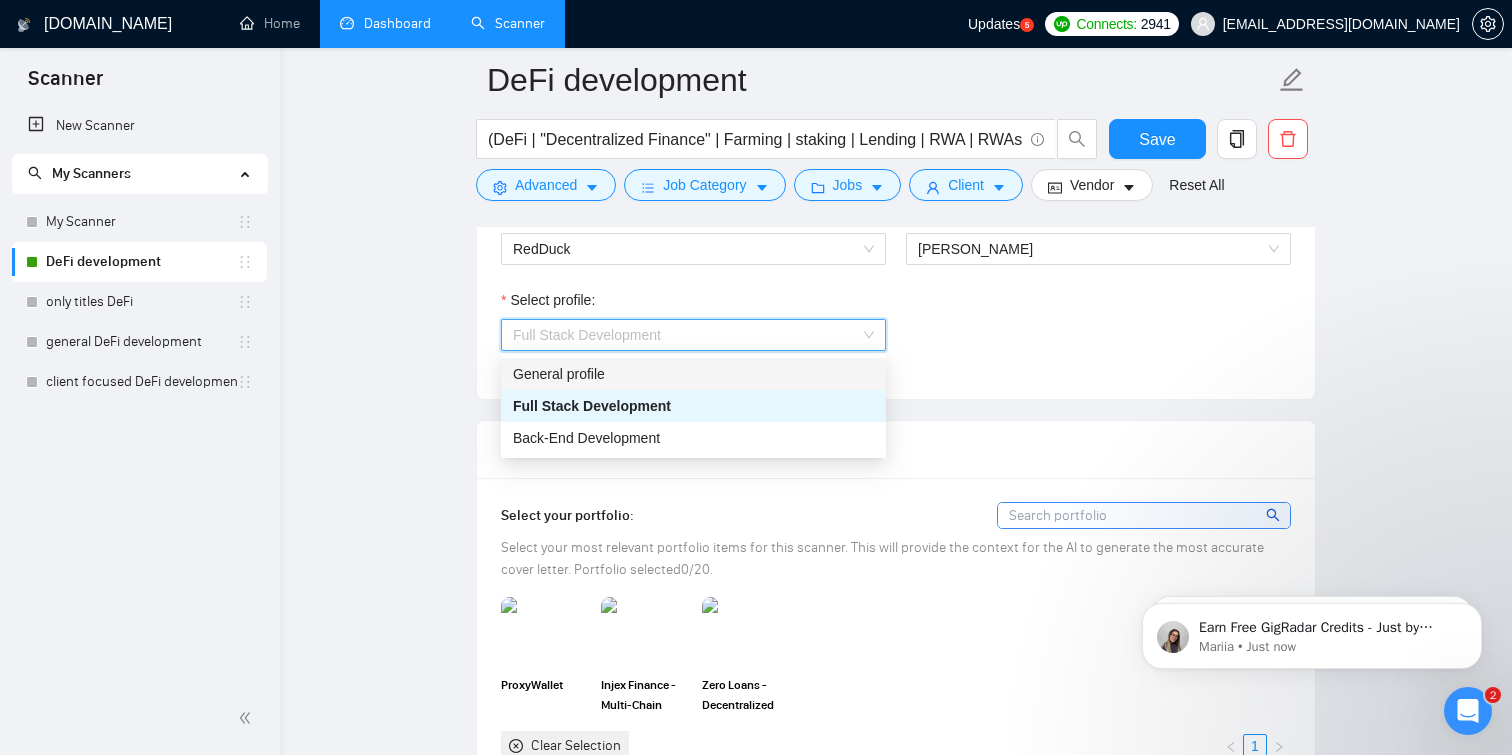 click on "General profile" at bounding box center (693, 374) 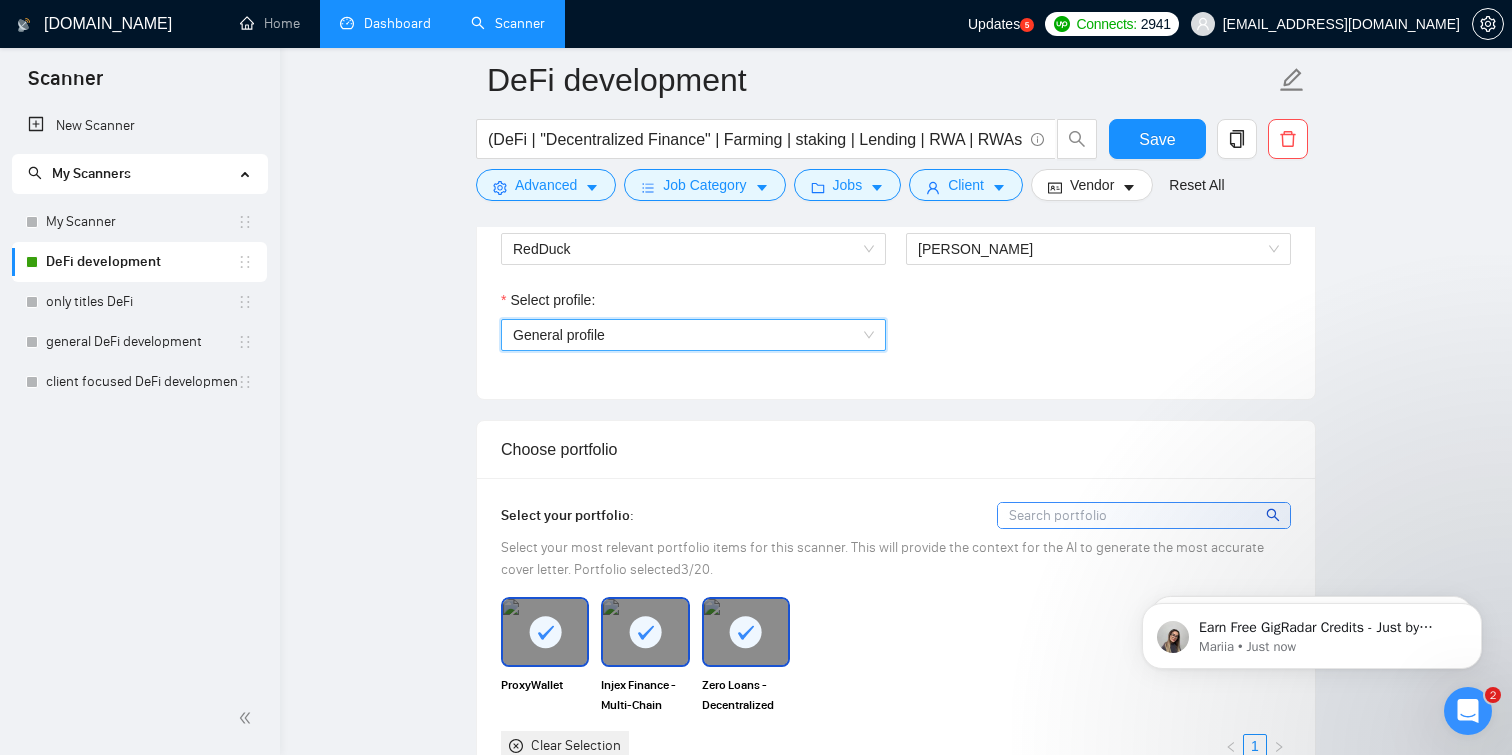click on "General profile" at bounding box center [693, 335] 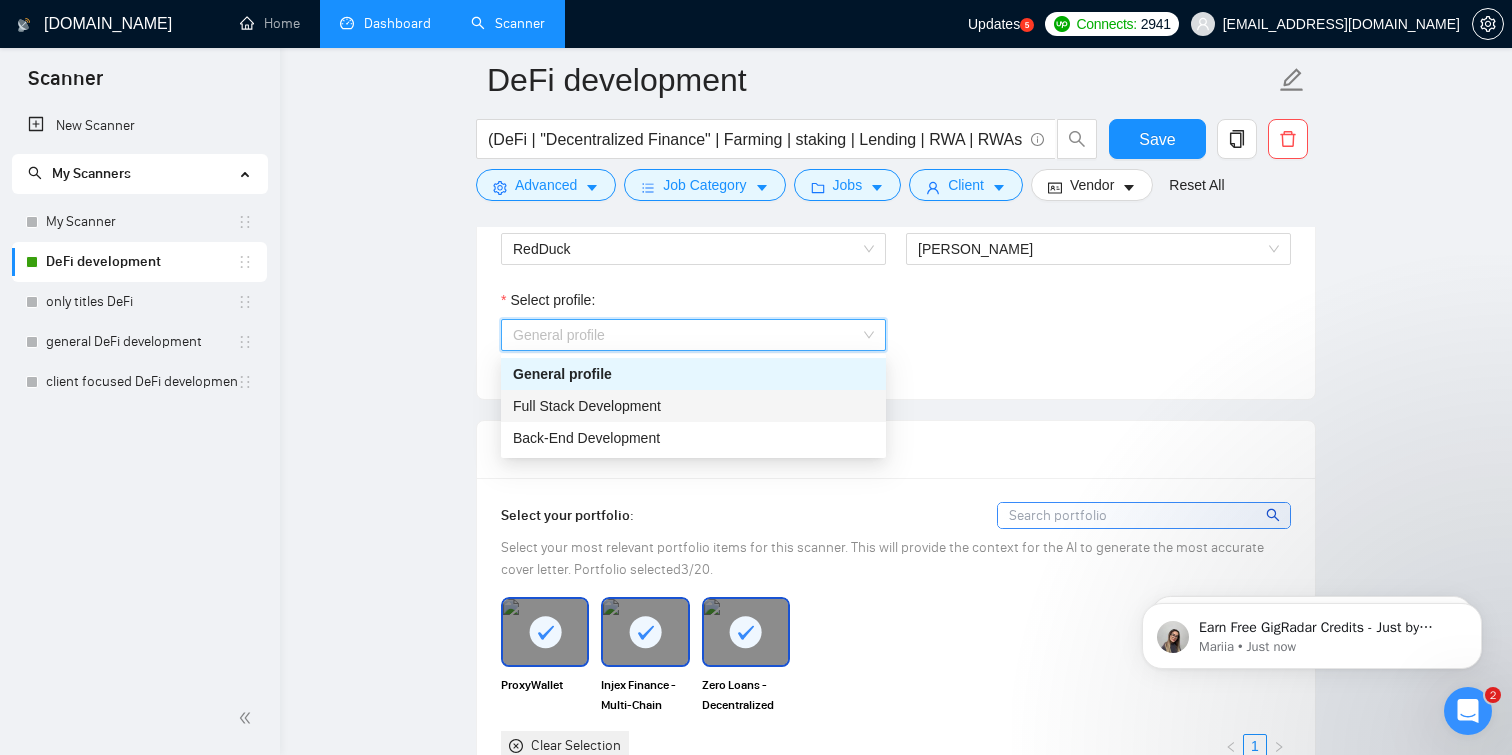 click on "Full Stack Development" at bounding box center [693, 406] 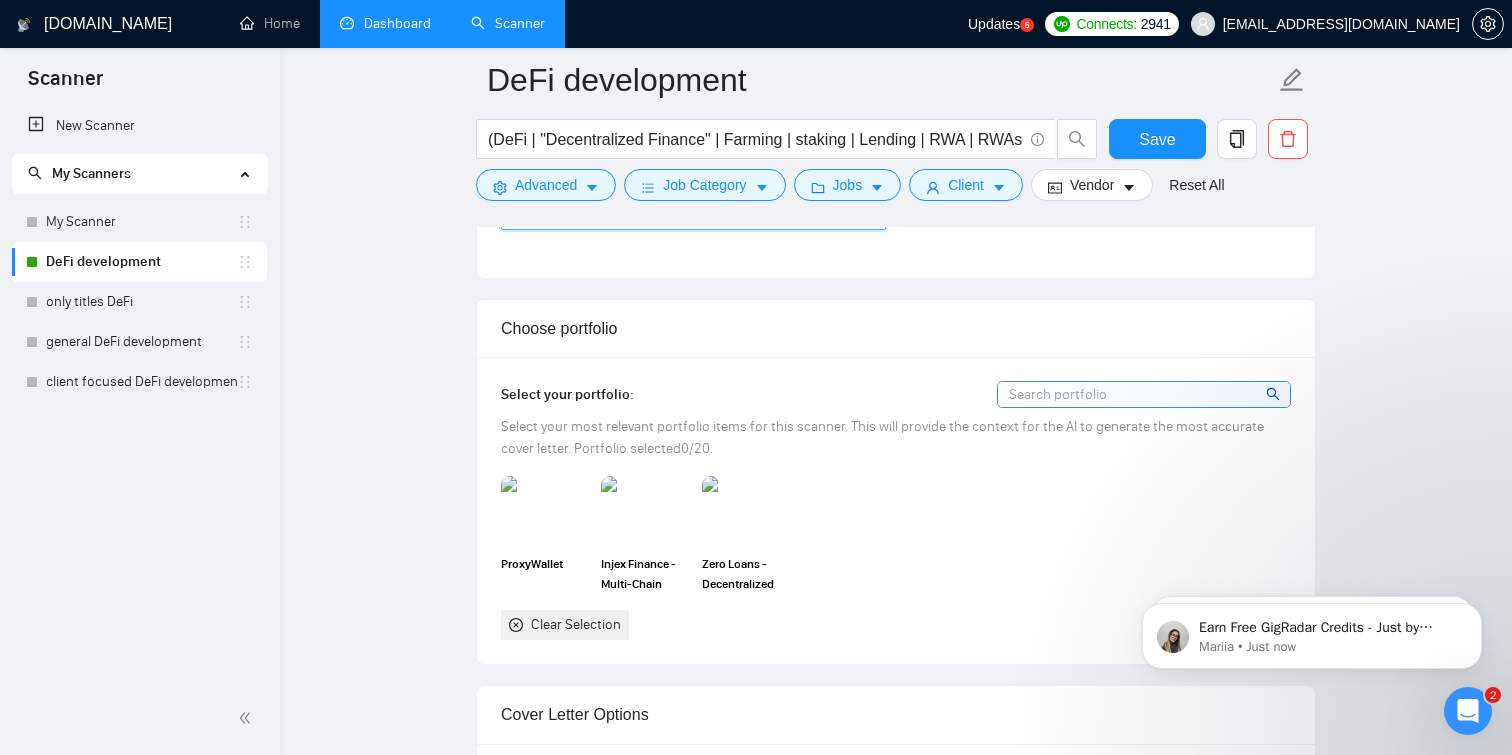 scroll, scrollTop: 1234, scrollLeft: 0, axis: vertical 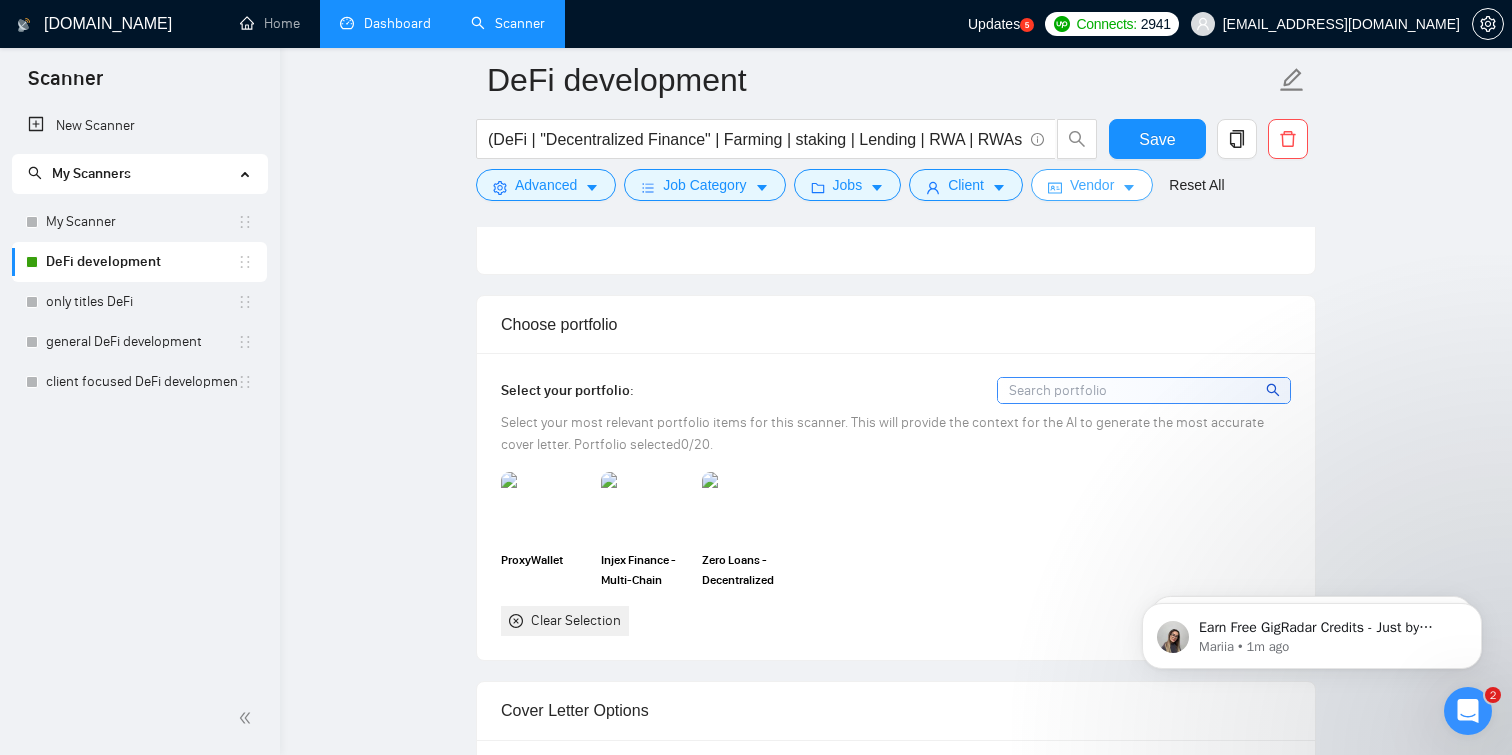 click on "Vendor" at bounding box center [1092, 185] 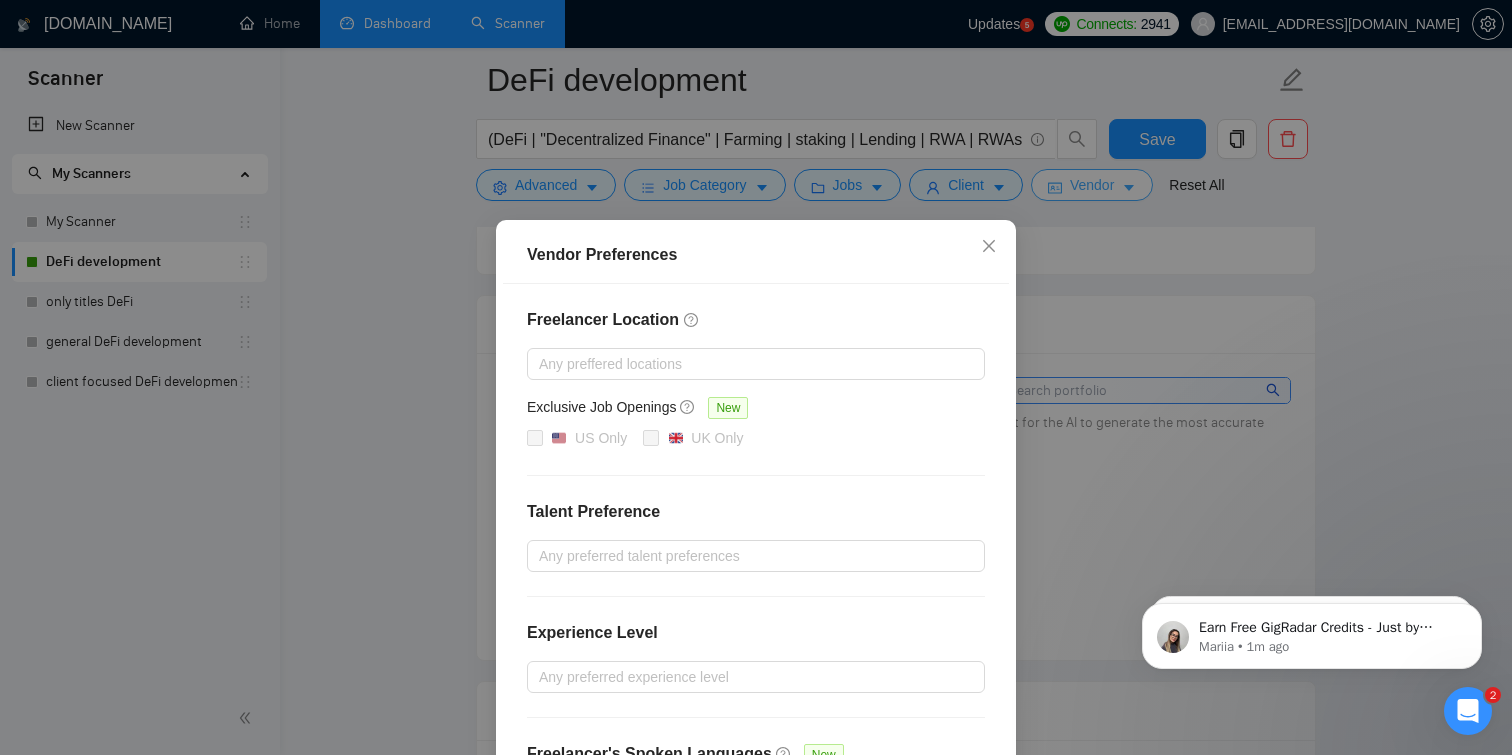 click on "Vendor Preferences Freelancer Location     Any preffered locations Exclusive Job Openings [GEOGRAPHIC_DATA] Only UK Only Talent Preference   Any preferred talent preferences Experience Level   Any preferred experience level Freelancer's Spoken Languages New   Any preffered languages Reset OK" at bounding box center (756, 377) 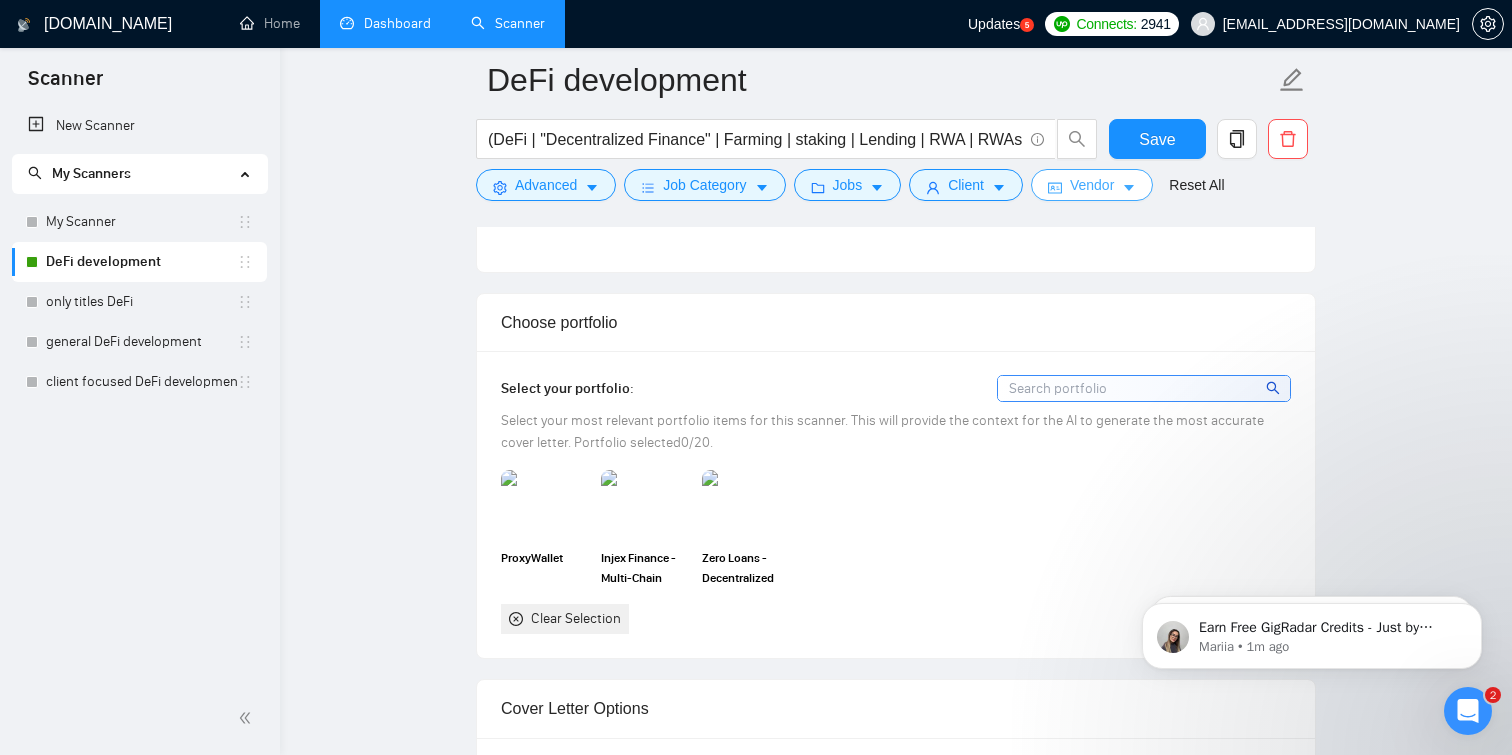 scroll, scrollTop: 1224, scrollLeft: 0, axis: vertical 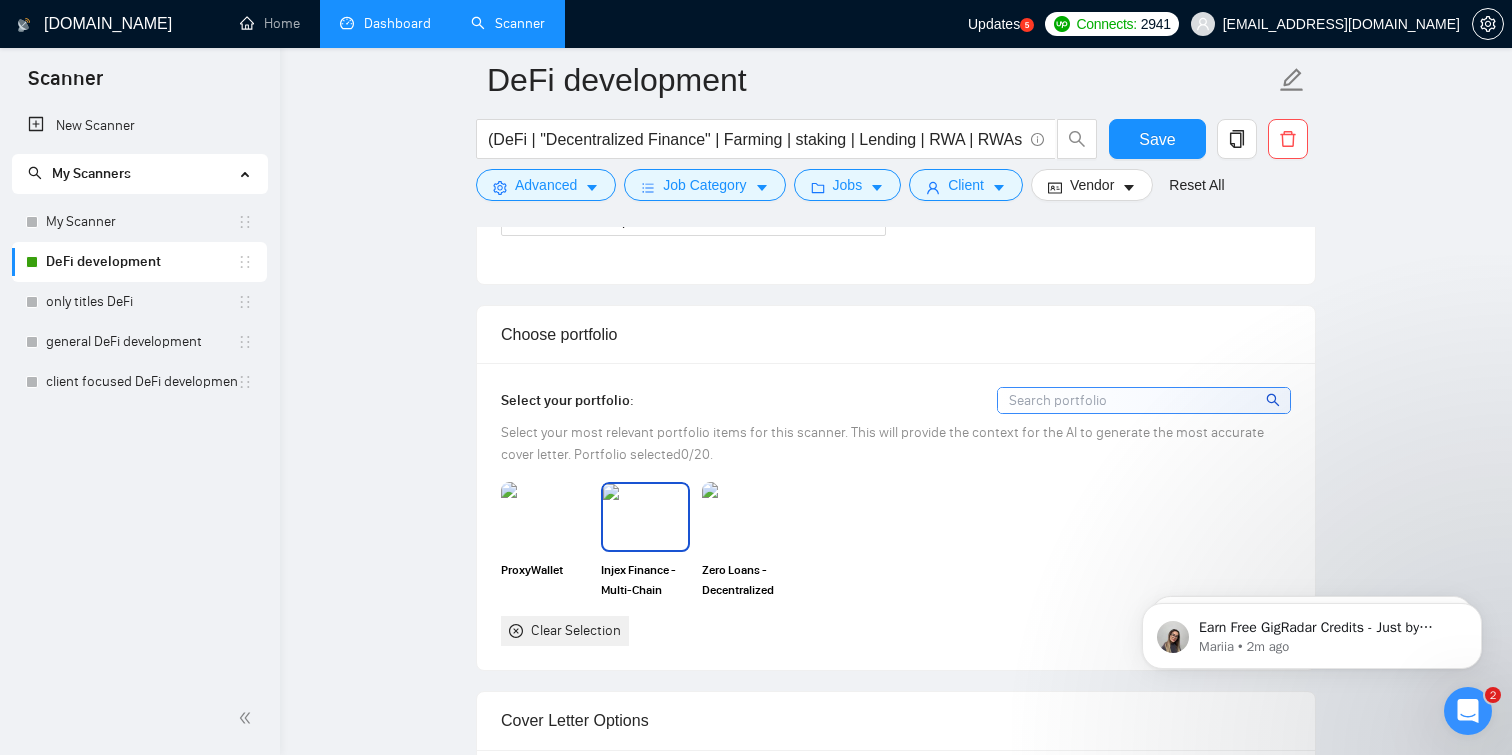click at bounding box center (645, 517) 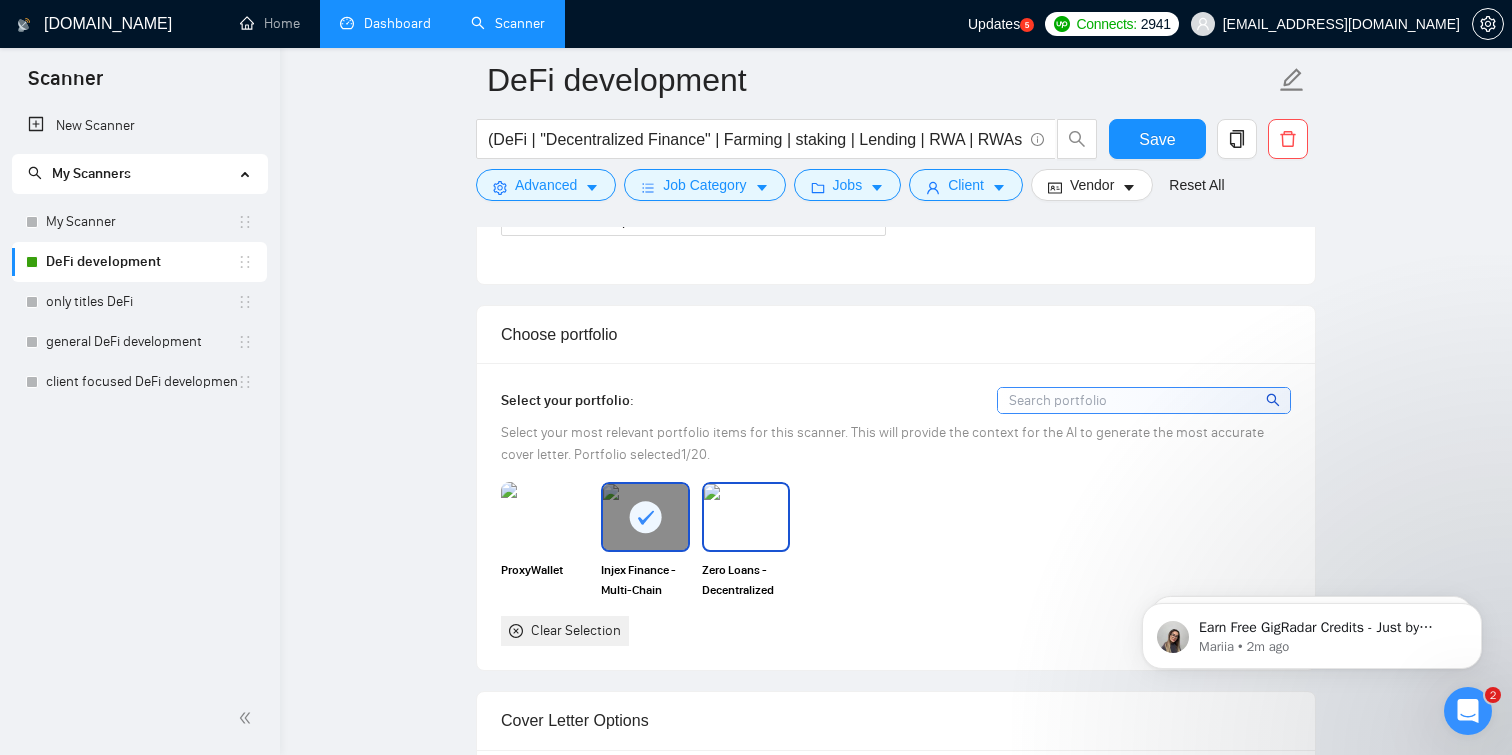 click at bounding box center (746, 517) 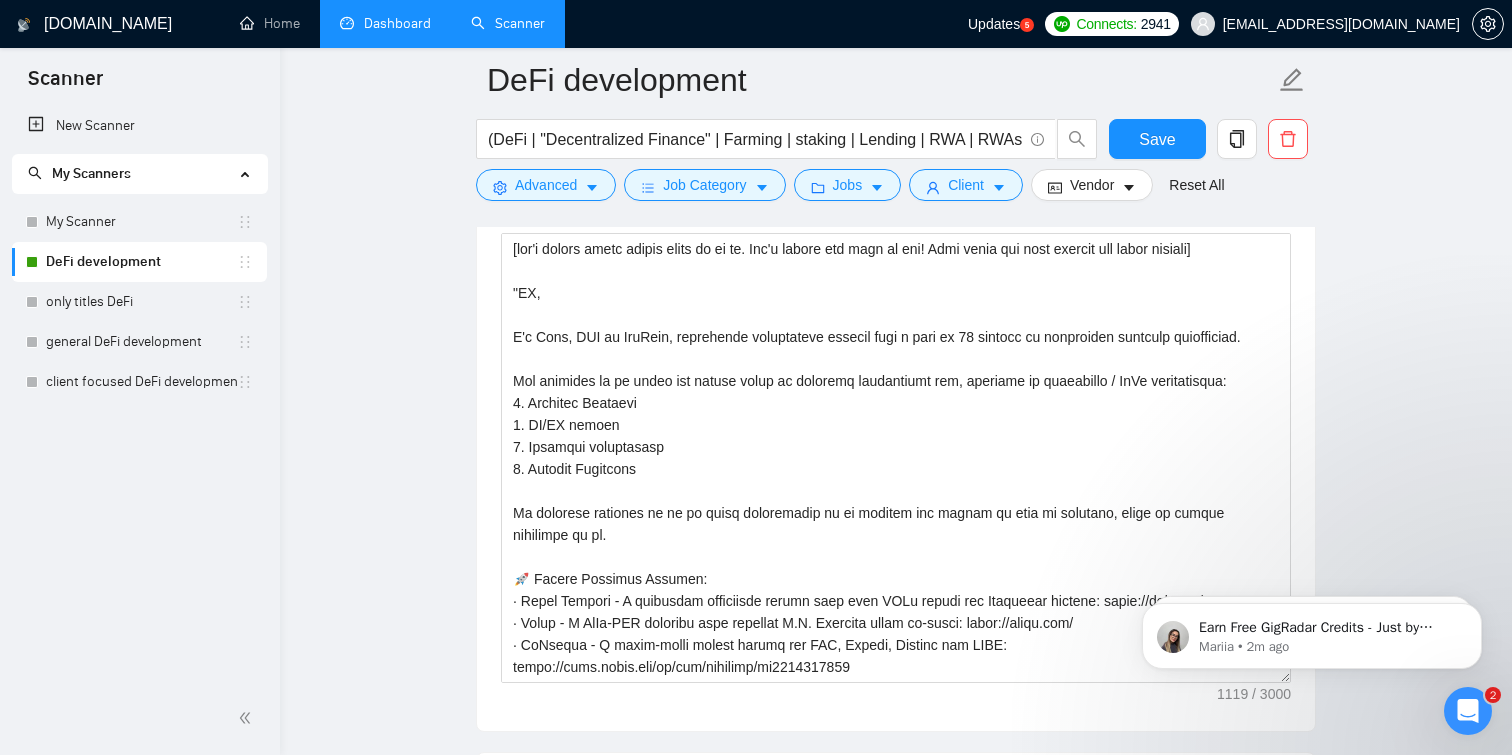 scroll, scrollTop: 1791, scrollLeft: 0, axis: vertical 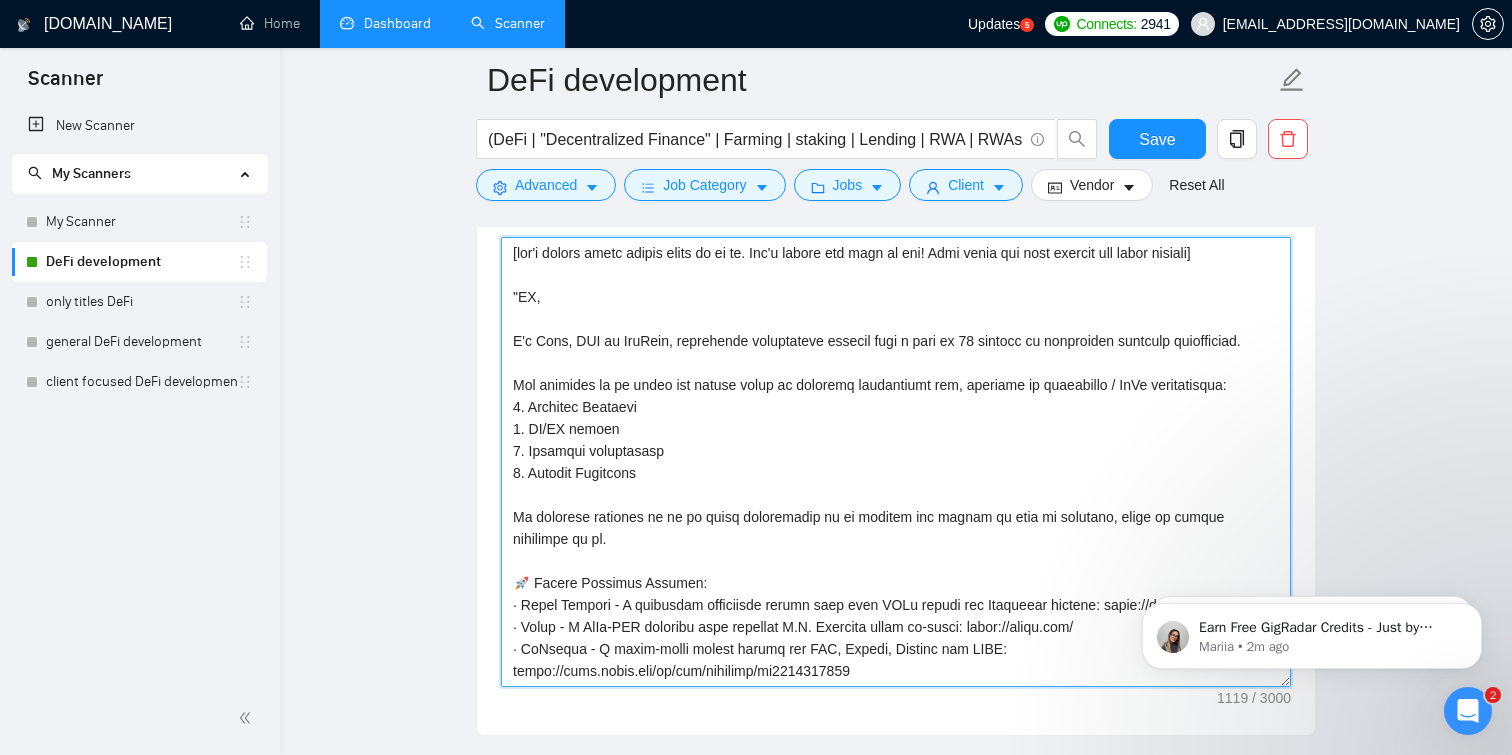 click on "Cover letter template:" at bounding box center [896, 462] 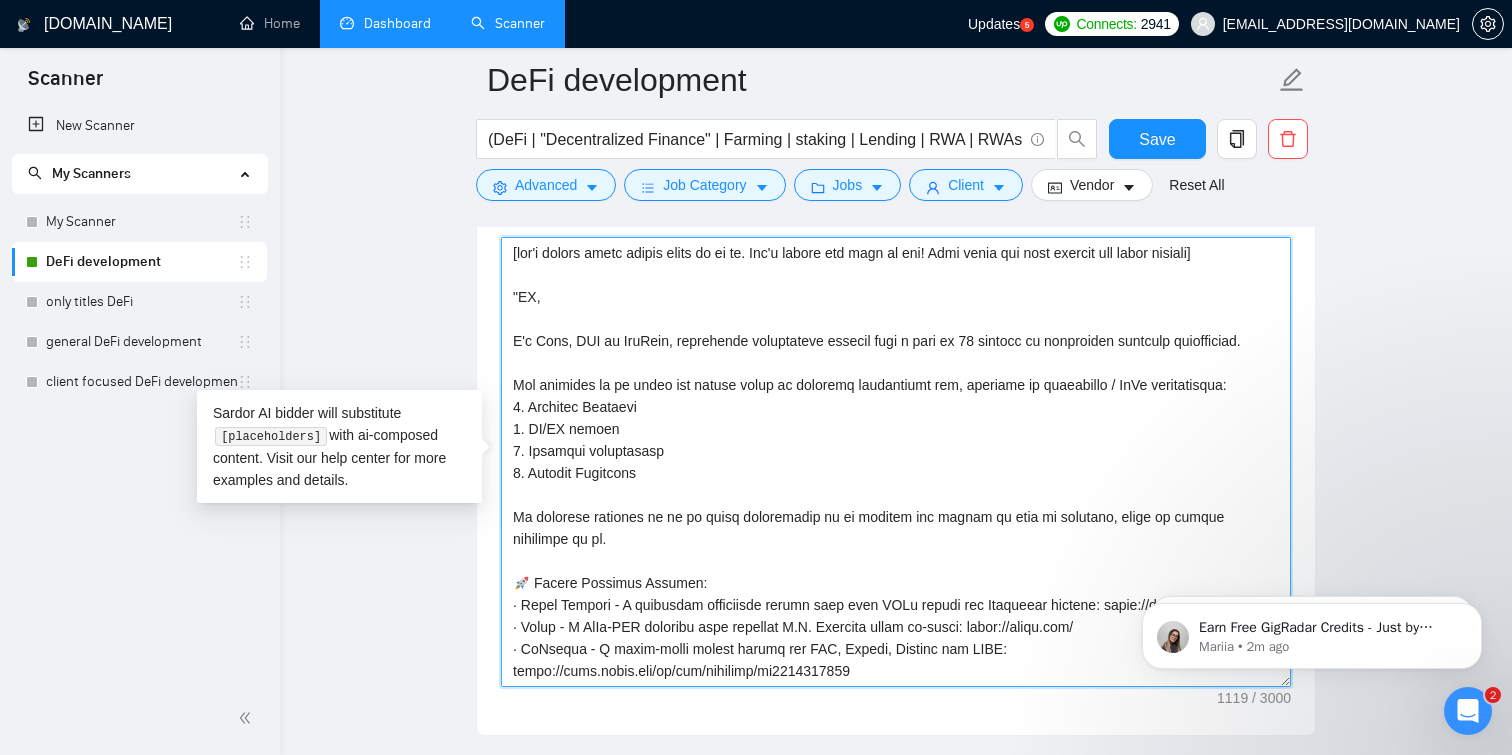 scroll, scrollTop: 154, scrollLeft: 0, axis: vertical 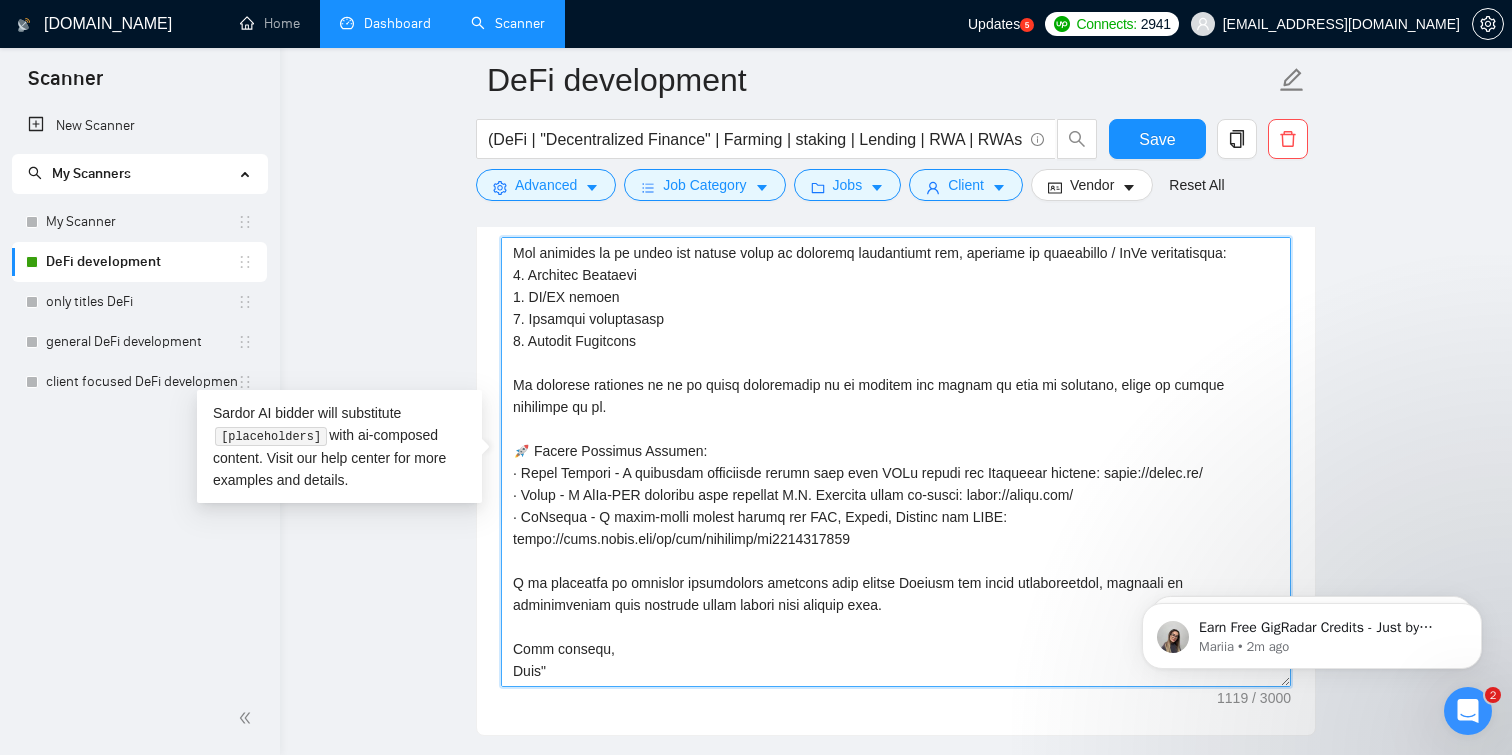 paste on "Hello, nice to meet you.
This project can be done in many different ways (POC, MVP, V1) - all depending on your budget. I can do a very simple coin launcher for 5K or I can do a more user friendly website that would even surpass the klik finance in terms of UX and richness of features, for a budget between 10 to 15K.
I would suggest that we hop on a call and decide what you need for the launch, I will then provide you a very fair price and we can start from there.
Regarding myself - I am the CEO of RedDuck, a web3 software engineering team of 20. This project is pretty simple for our team, so we can surely handle this, only formalities like budget and timeline negotiations remain :)" 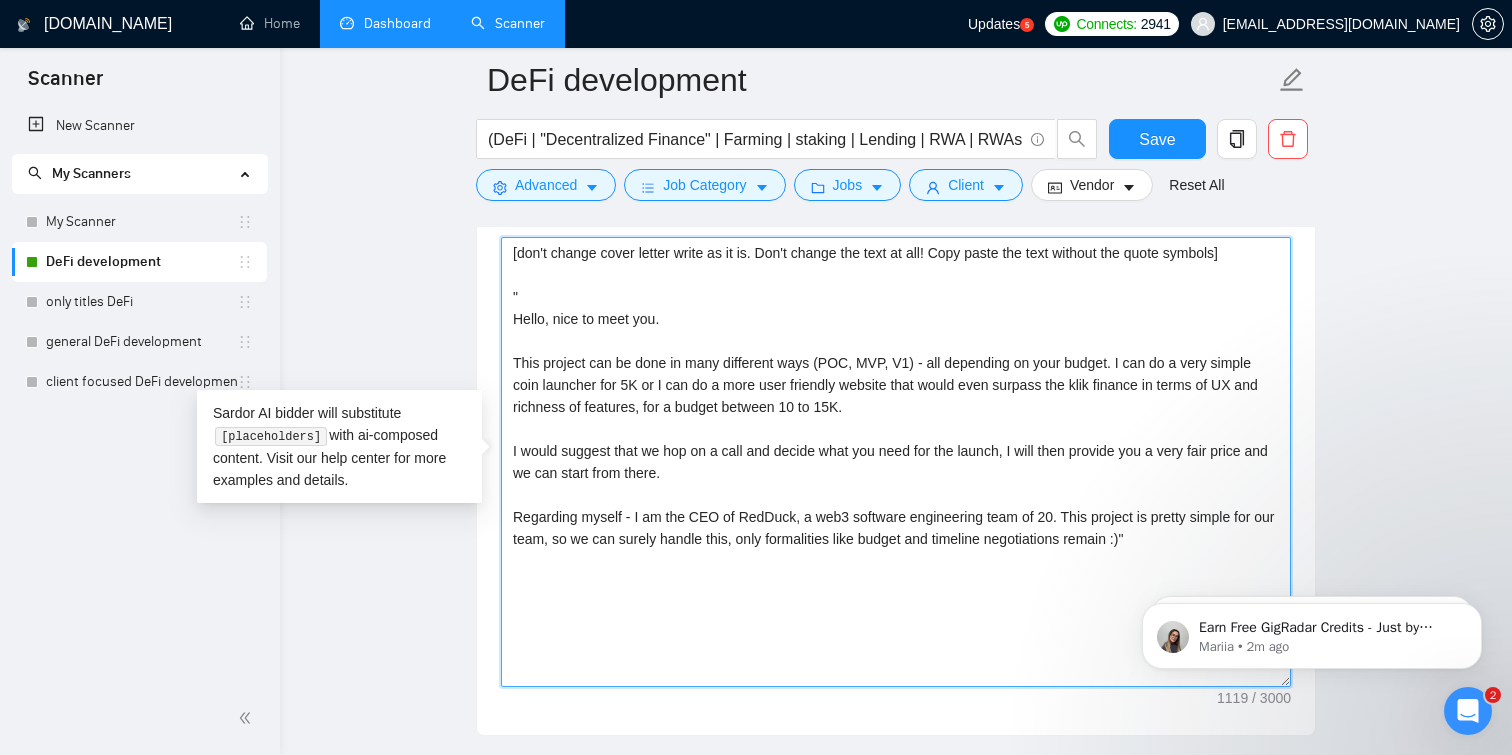 scroll, scrollTop: 0, scrollLeft: 0, axis: both 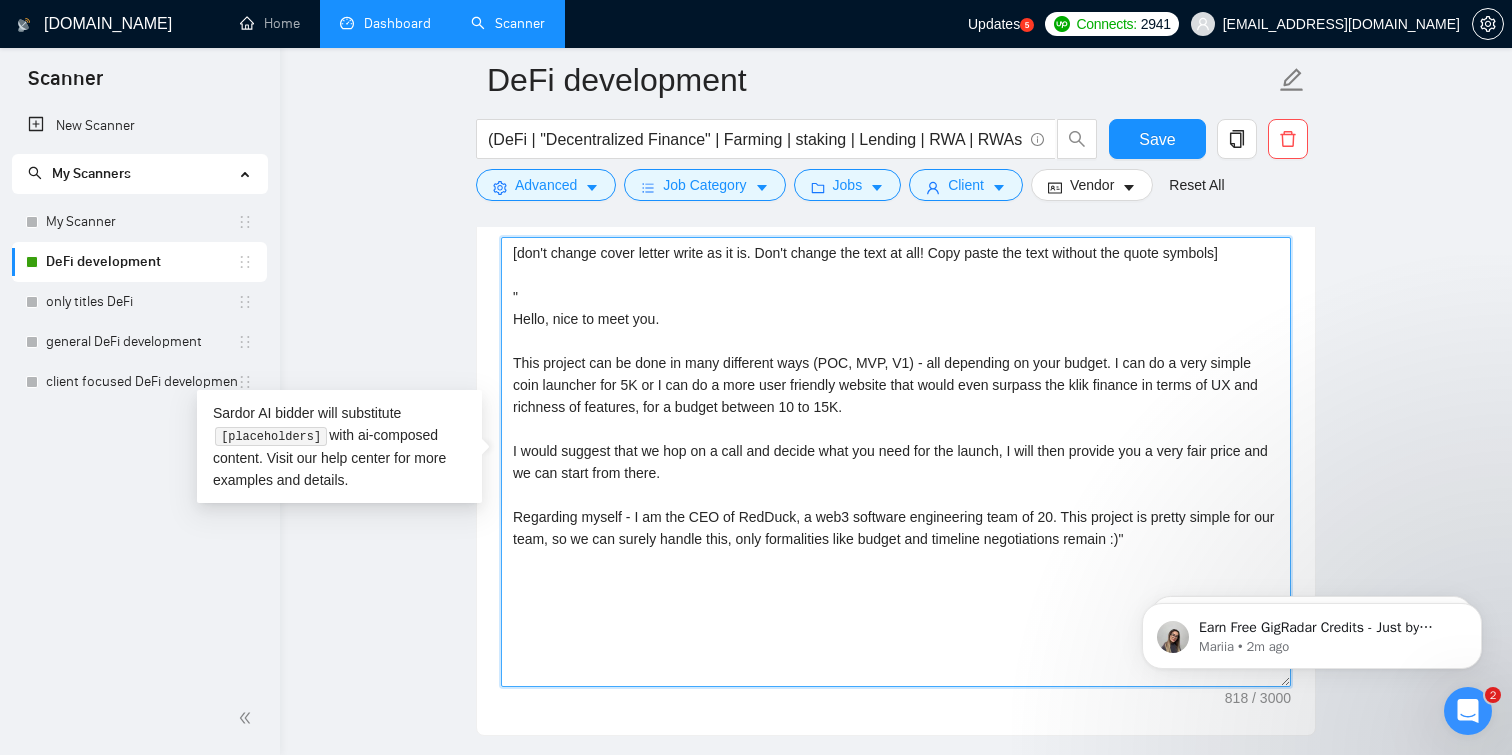 click on "[don't change cover letter write as it is. Don't change the text at all! Copy paste the text without the quote symbols]
"
Hello, nice to meet you.
This project can be done in many different ways (POC, MVP, V1) - all depending on your budget. I can do a very simple coin launcher for 5K or I can do a more user friendly website that would even surpass the klik finance in terms of UX and richness of features, for a budget between 10 to 15K.
I would suggest that we hop on a call and decide what you need for the launch, I will then provide you a very fair price and we can start from there.
Regarding myself - I am the CEO of RedDuck, a web3 software engineering team of 20. This project is pretty simple for our team, so we can surely handle this, only formalities like budget and timeline negotiations remain :)"" at bounding box center (896, 462) 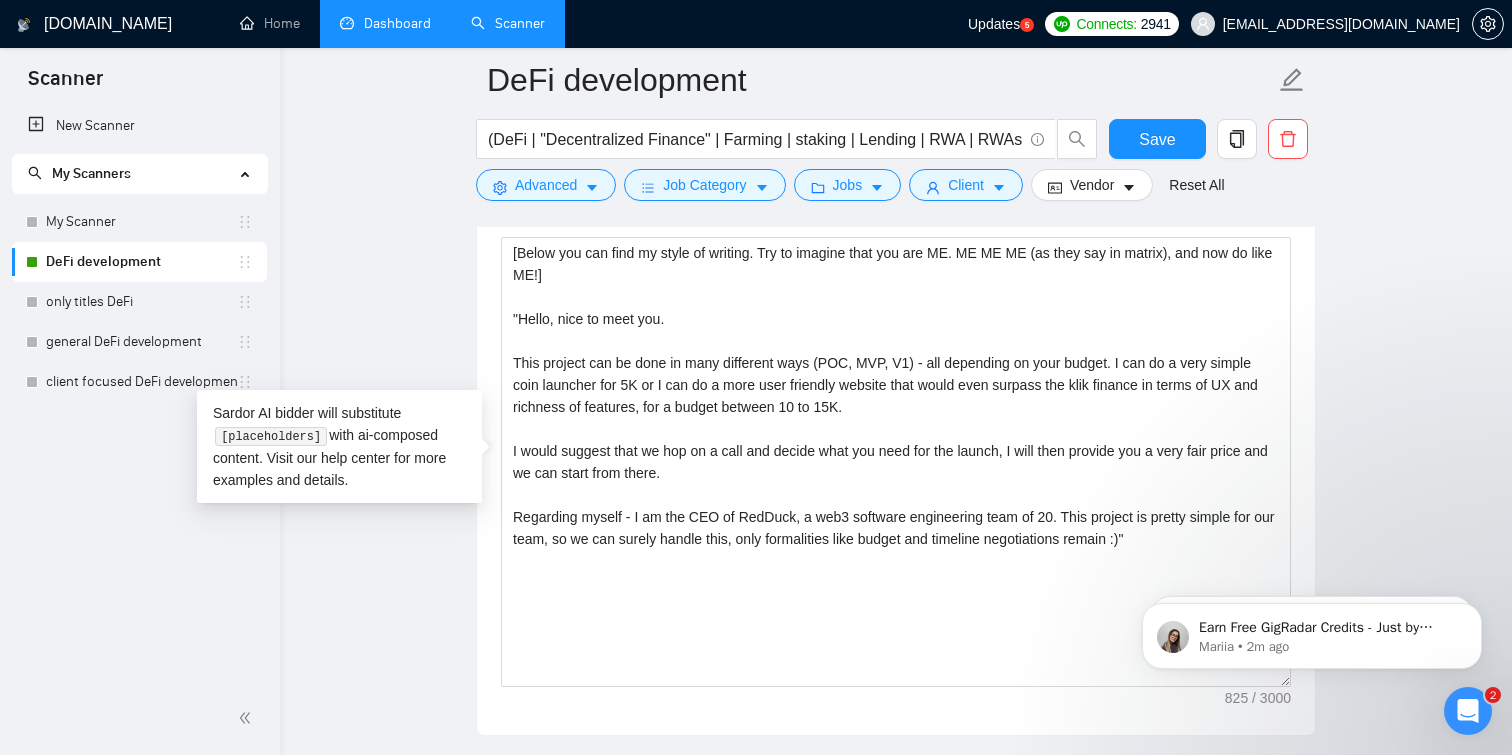 click on "DeFi development (DeFi | "Decentralized Finance" | Farming | staking | Lending | RWA | RWAs | DEXs | DEX | "DEX Aggregator" | Presale | IDO | ICO | Memecoin | (Solana*) | EVM | (Ethereum*) | BNB | Polygon | L2 | L3 | Rollup | "Roll up" | "Private Blockchain" | "Permissioned Blockchain" | HyperLedger*) (develop*) Save Advanced   Job Category   Jobs   Client   Vendor   Reset All Preview Results Insights NEW Alerts Auto Bidder Auto Bidding Enabled Auto Bidding Enabled: ON Auto Bidder Schedule Auto Bidding Type: Automated (recommended) Semi-automated Auto Bidding Schedule: 24/7 Custom Custom Auto Bidder Schedule Repeat every week [DATE] [DATE] [DATE] [DATE] [DATE] [DATE] [DATE] Active Hours ( [GEOGRAPHIC_DATA]/[GEOGRAPHIC_DATA] ): From: To: ( 24  hours) [GEOGRAPHIC_DATA]/[GEOGRAPHIC_DATA] Auto Bidding Type Select your bidding algorithm: Choose the algorithm for you bidding. The price per proposal does not include your connects expenditure. Template Bidder Works great for narrow segments and short cover letters that don't change. 0.50  credits 1.00" at bounding box center (896, 1032) 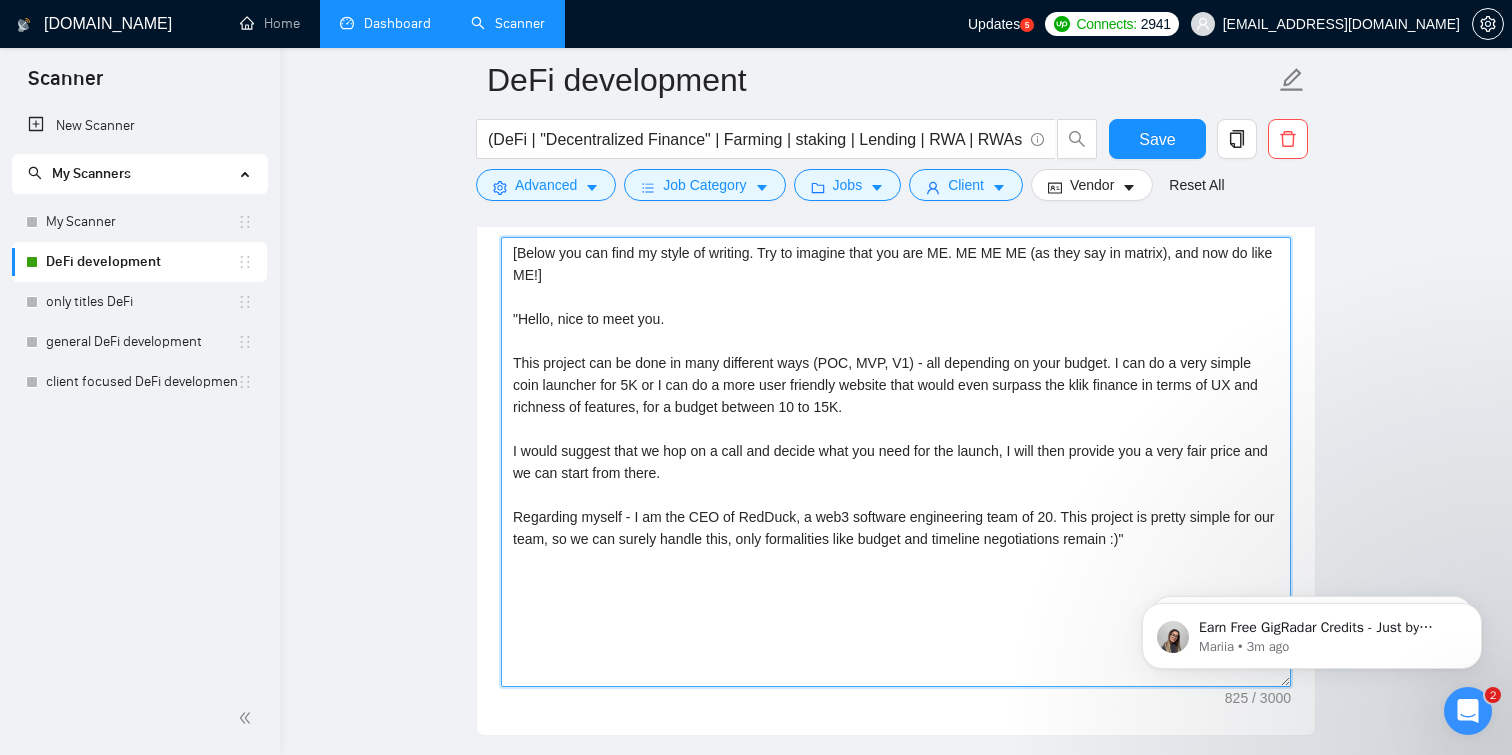 click on "[Below you can find my style of writing. Try to imagine that you are ME. ME ME ME (as they say in matrix), and now do like ME!]
"Hello, nice to meet you.
This project can be done in many different ways (POC, MVP, V1) - all depending on your budget. I can do a very simple coin launcher for 5K or I can do a more user friendly website that would even surpass the klik finance in terms of UX and richness of features, for a budget between 10 to 15K.
I would suggest that we hop on a call and decide what you need for the launch, I will then provide you a very fair price and we can start from there.
Regarding myself - I am the CEO of RedDuck, a web3 software engineering team of 20. This project is pretty simple for our team, so we can surely handle this, only formalities like budget and timeline negotiations remain :)"" at bounding box center (896, 462) 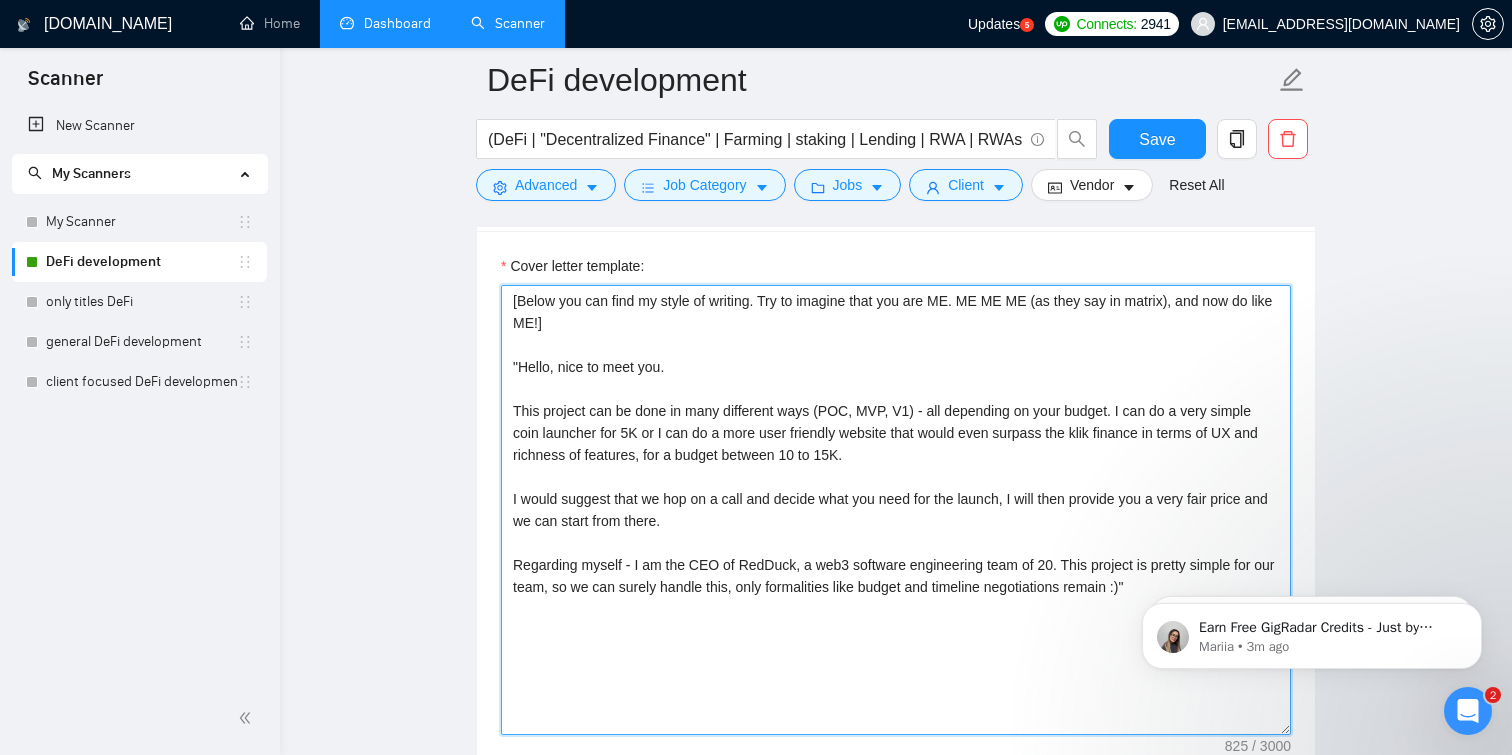 scroll, scrollTop: 1733, scrollLeft: 0, axis: vertical 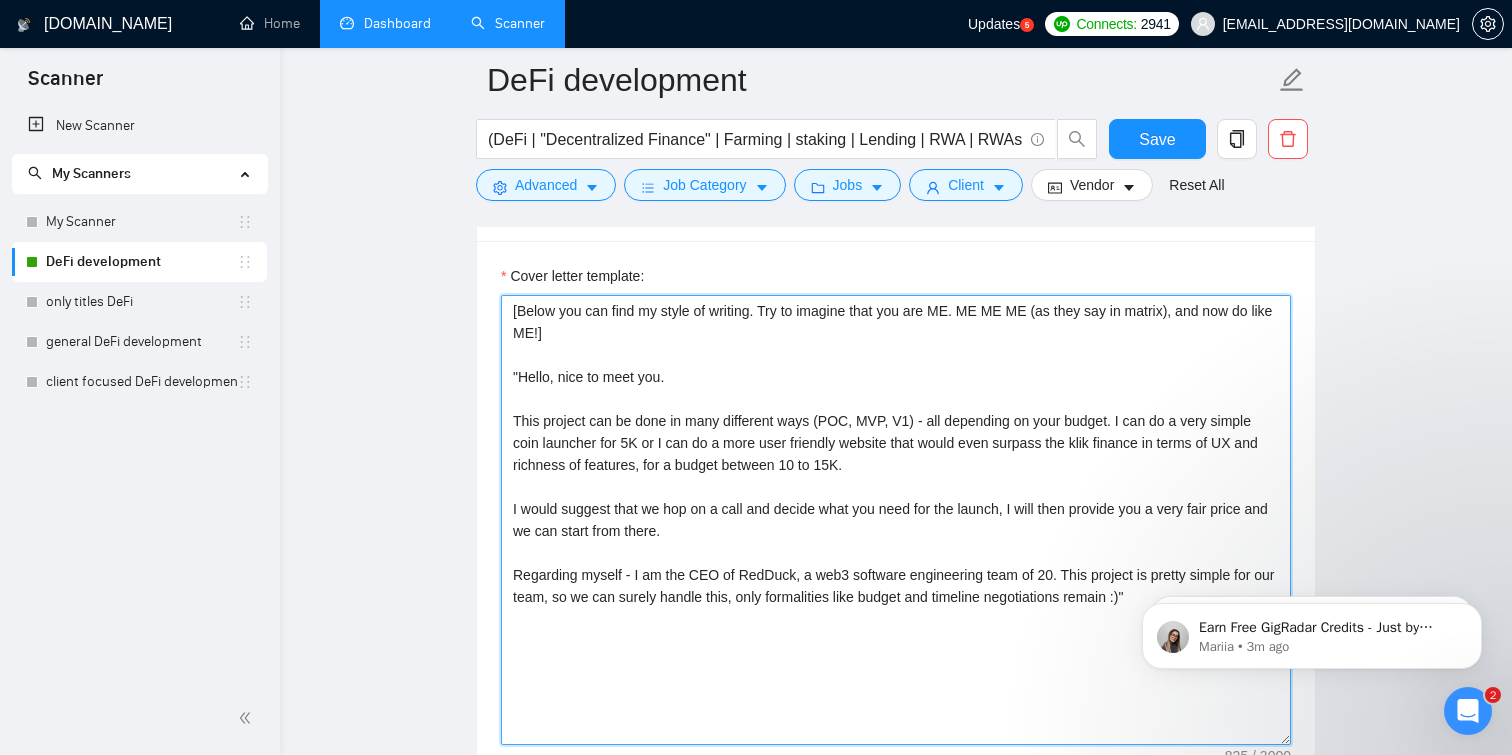 click on "[Below you can find my style of writing. Try to imagine that you are ME. ME ME ME (as they say in matrix), and now do like ME!]
"Hello, nice to meet you.
This project can be done in many different ways (POC, MVP, V1) - all depending on your budget. I can do a very simple coin launcher for 5K or I can do a more user friendly website that would even surpass the klik finance in terms of UX and richness of features, for a budget between 10 to 15K.
I would suggest that we hop on a call and decide what you need for the launch, I will then provide you a very fair price and we can start from there.
Regarding myself - I am the CEO of RedDuck, a web3 software engineering team of 20. This project is pretty simple for our team, so we can surely handle this, only formalities like budget and timeline negotiations remain :)"" at bounding box center (896, 520) 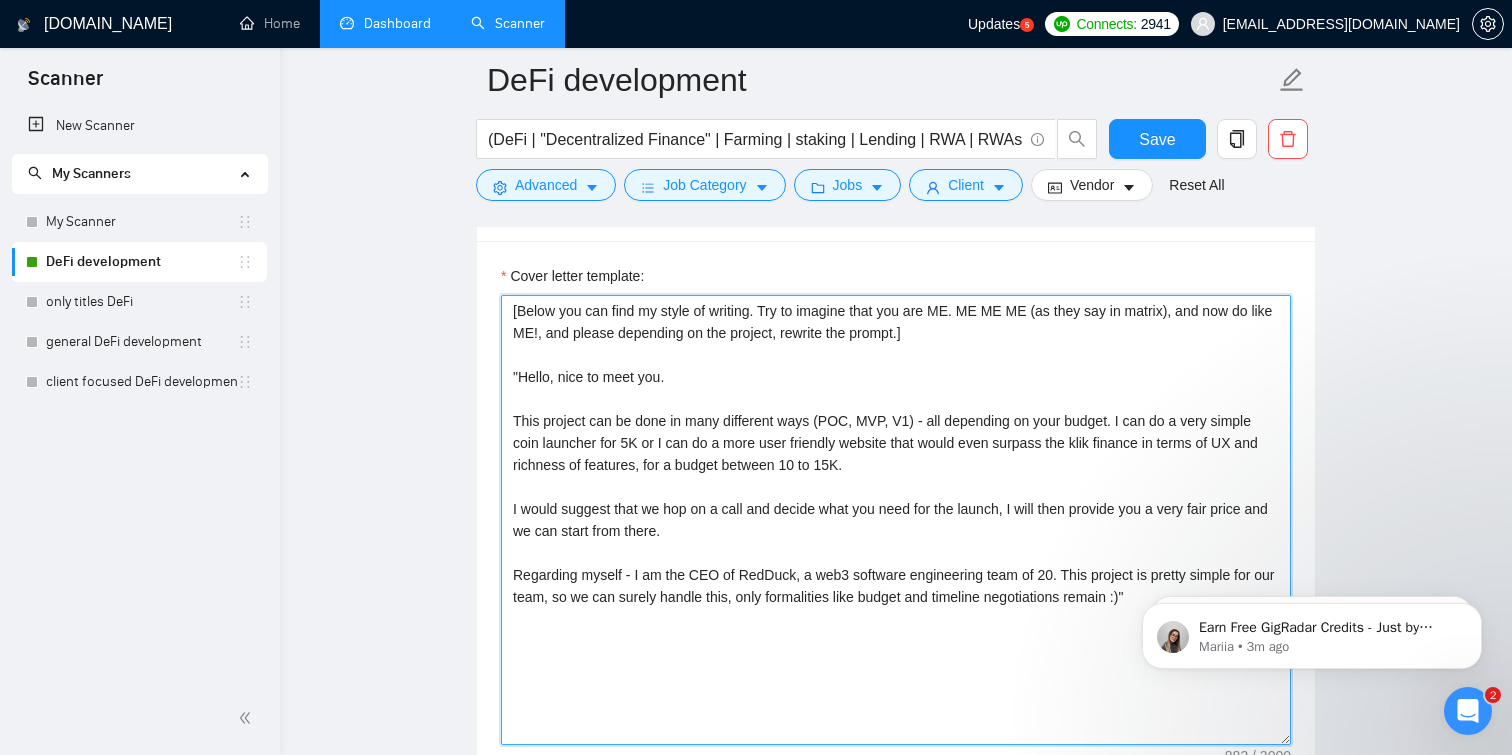 click on "[Below you can find my style of writing. Try to imagine that you are ME. ME ME ME (as they say in matrix), and now do like ME!, and please depending on the project, rewrite the prompt.]
"Hello, nice to meet you.
This project can be done in many different ways (POC, MVP, V1) - all depending on your budget. I can do a very simple coin launcher for 5K or I can do a more user friendly website that would even surpass the klik finance in terms of UX and richness of features, for a budget between 10 to 15K.
I would suggest that we hop on a call and decide what you need for the launch, I will then provide you a very fair price and we can start from there.
Regarding myself - I am the CEO of RedDuck, a web3 software engineering team of 20. This project is pretty simple for our team, so we can surely handle this, only formalities like budget and timeline negotiations remain :)"" at bounding box center (896, 520) 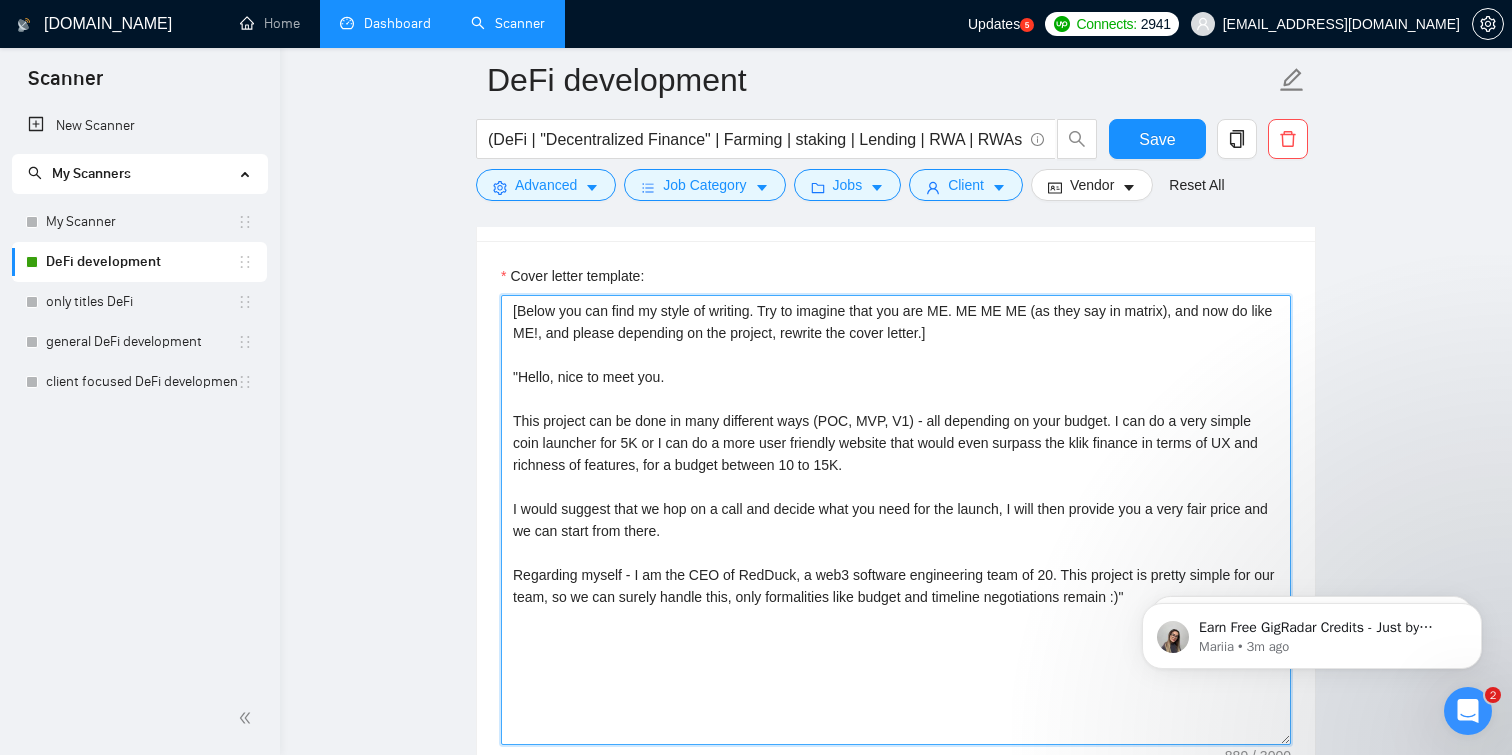 click on "[Below you can find my style of writing. Try to imagine that you are ME. ME ME ME (as they say in matrix), and now do like ME!, and please depending on the project, rewrite the cover letter.]
"Hello, nice to meet you.
This project can be done in many different ways (POC, MVP, V1) - all depending on your budget. I can do a very simple coin launcher for 5K or I can do a more user friendly website that would even surpass the klik finance in terms of UX and richness of features, for a budget between 10 to 15K.
I would suggest that we hop on a call and decide what you need for the launch, I will then provide you a very fair price and we can start from there.
Regarding myself - I am the CEO of RedDuck, a web3 software engineering team of 20. This project is pretty simple for our team, so we can surely handle this, only formalities like budget and timeline negotiations remain :)"" at bounding box center (896, 520) 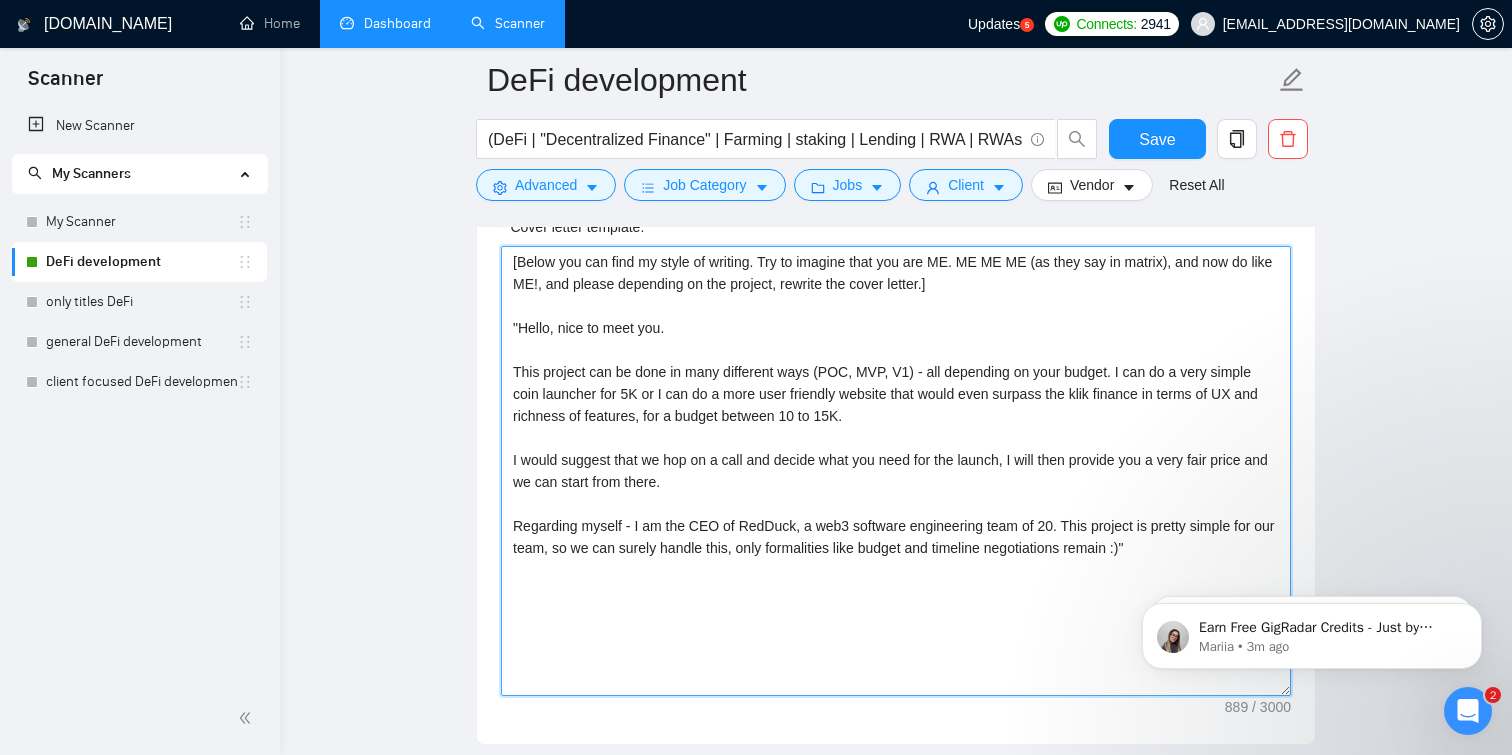 scroll, scrollTop: 1759, scrollLeft: 0, axis: vertical 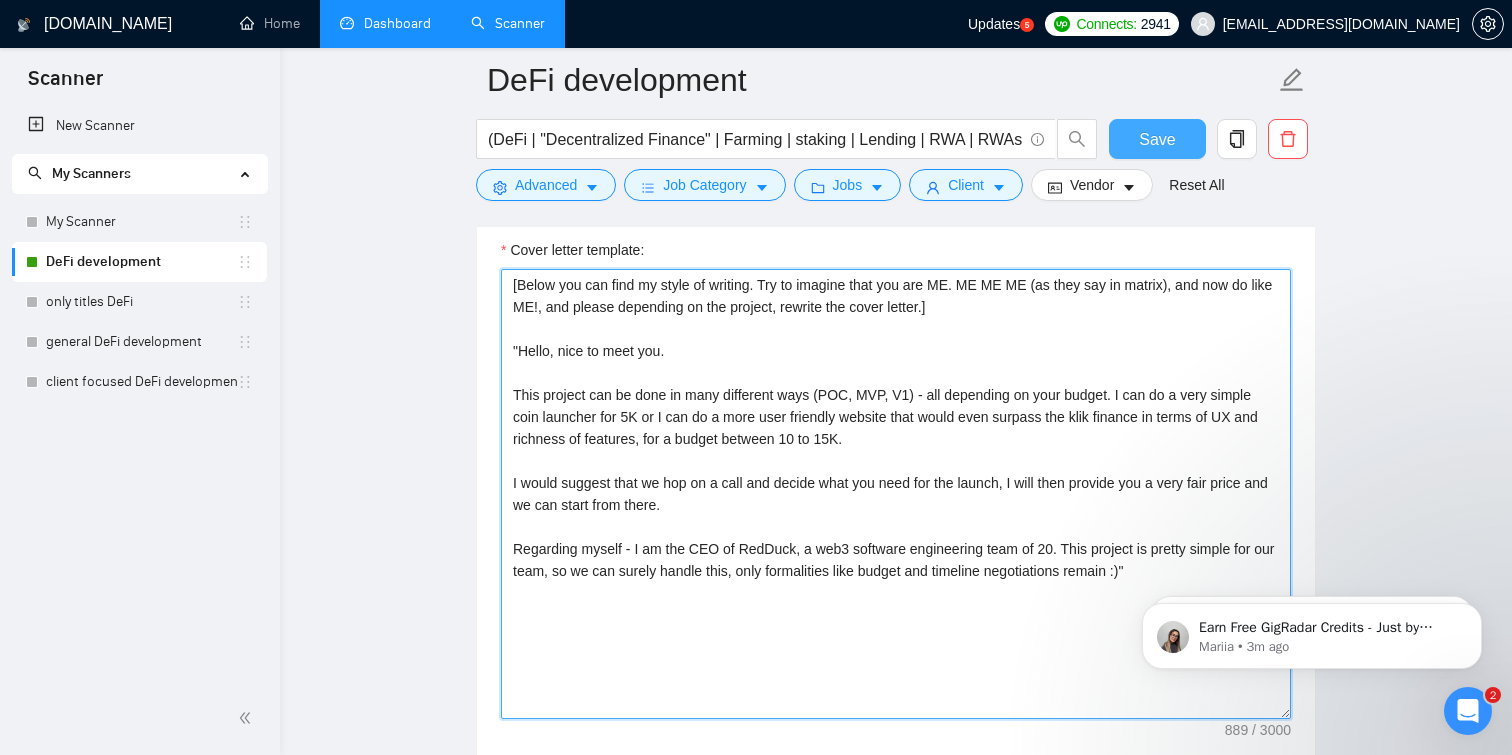 type on "[Below you can find my style of writing. Try to imagine that you are ME. ME ME ME (as they say in matrix), and now do like ME!, and please depending on the project, rewrite the cover letter.]
"Hello, nice to meet you.
This project can be done in many different ways (POC, MVP, V1) - all depending on your budget. I can do a very simple coin launcher for 5K or I can do a more user friendly website that would even surpass the klik finance in terms of UX and richness of features, for a budget between 10 to 15K.
I would suggest that we hop on a call and decide what you need for the launch, I will then provide you a very fair price and we can start from there.
Regarding myself - I am the CEO of RedDuck, a web3 software engineering team of 20. This project is pretty simple for our team, so we can surely handle this, only formalities like budget and timeline negotiations remain :)"" 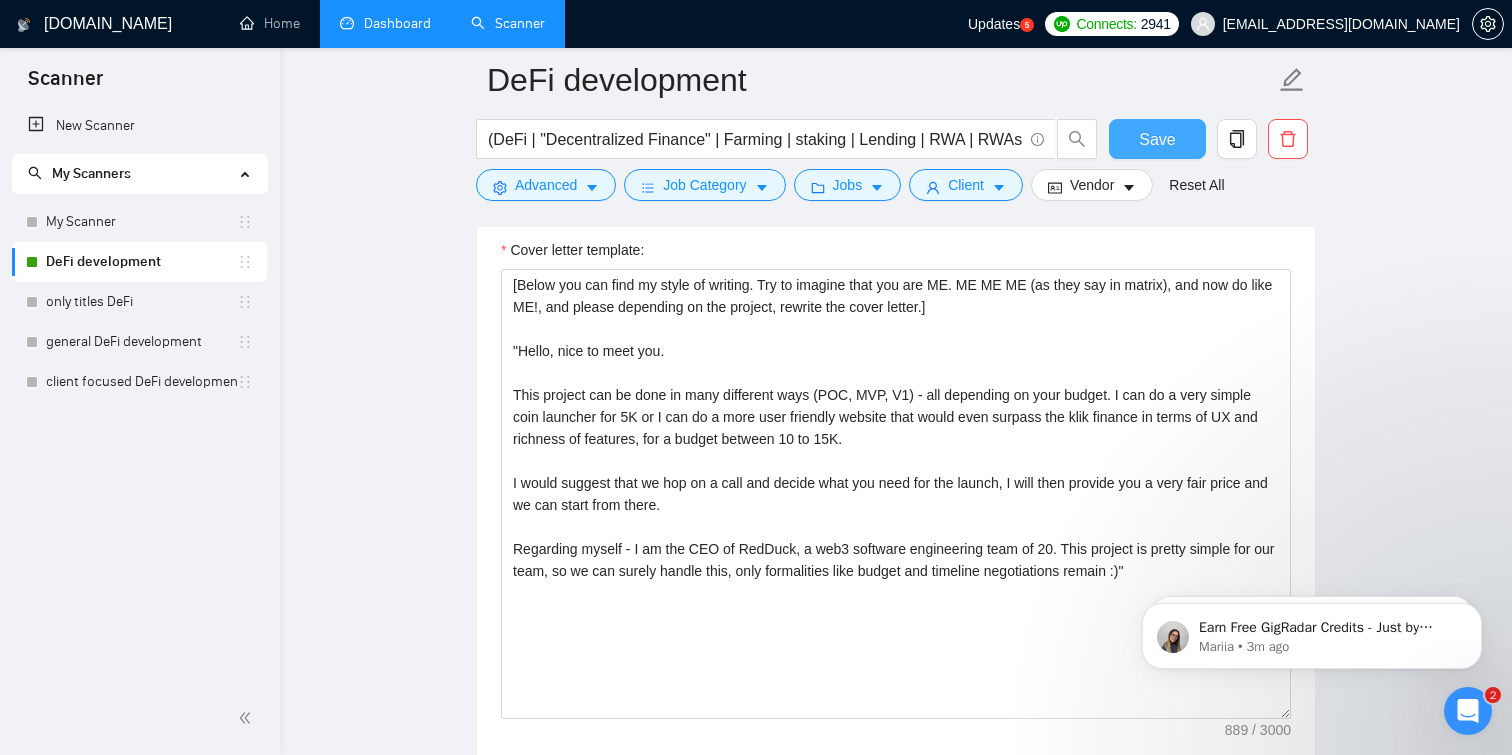 click on "Save" at bounding box center (1157, 139) 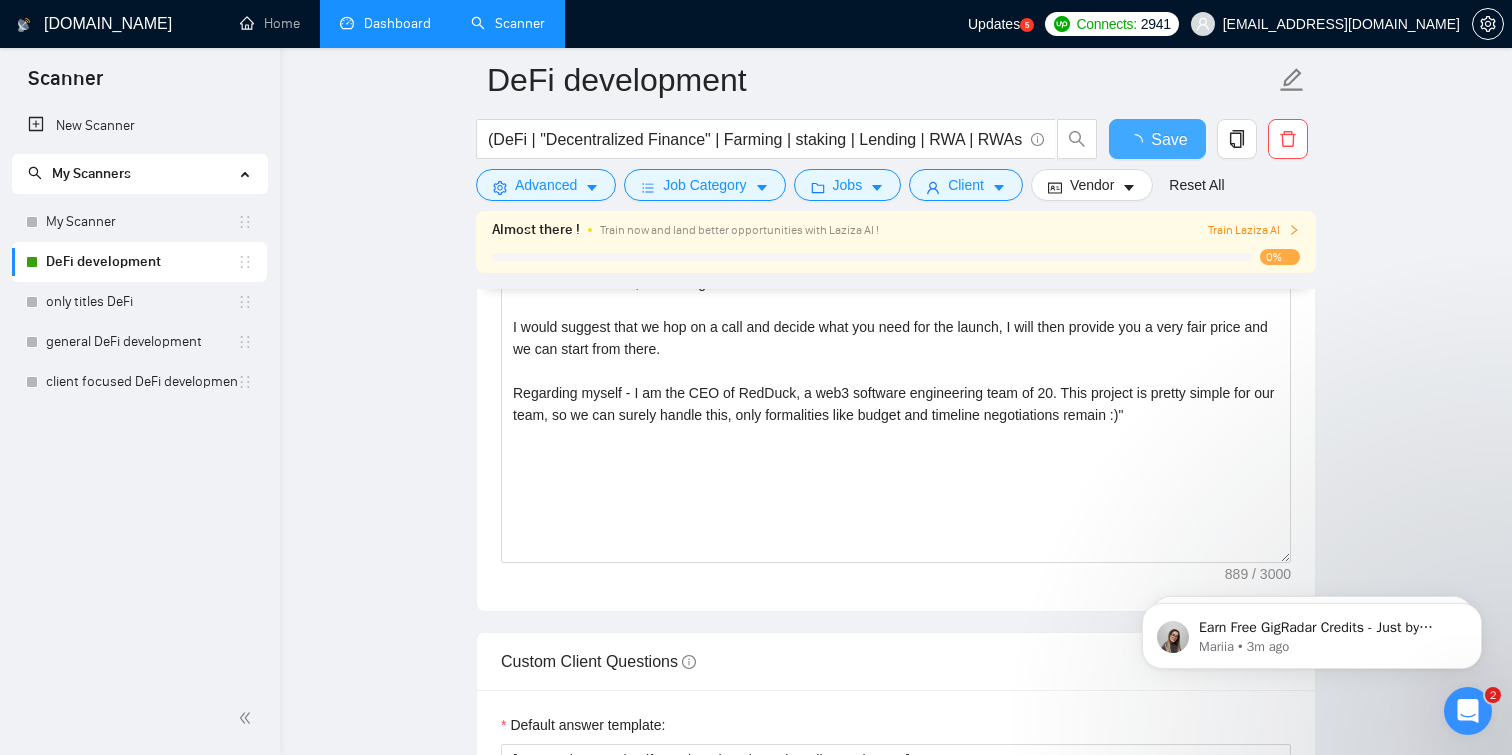 type 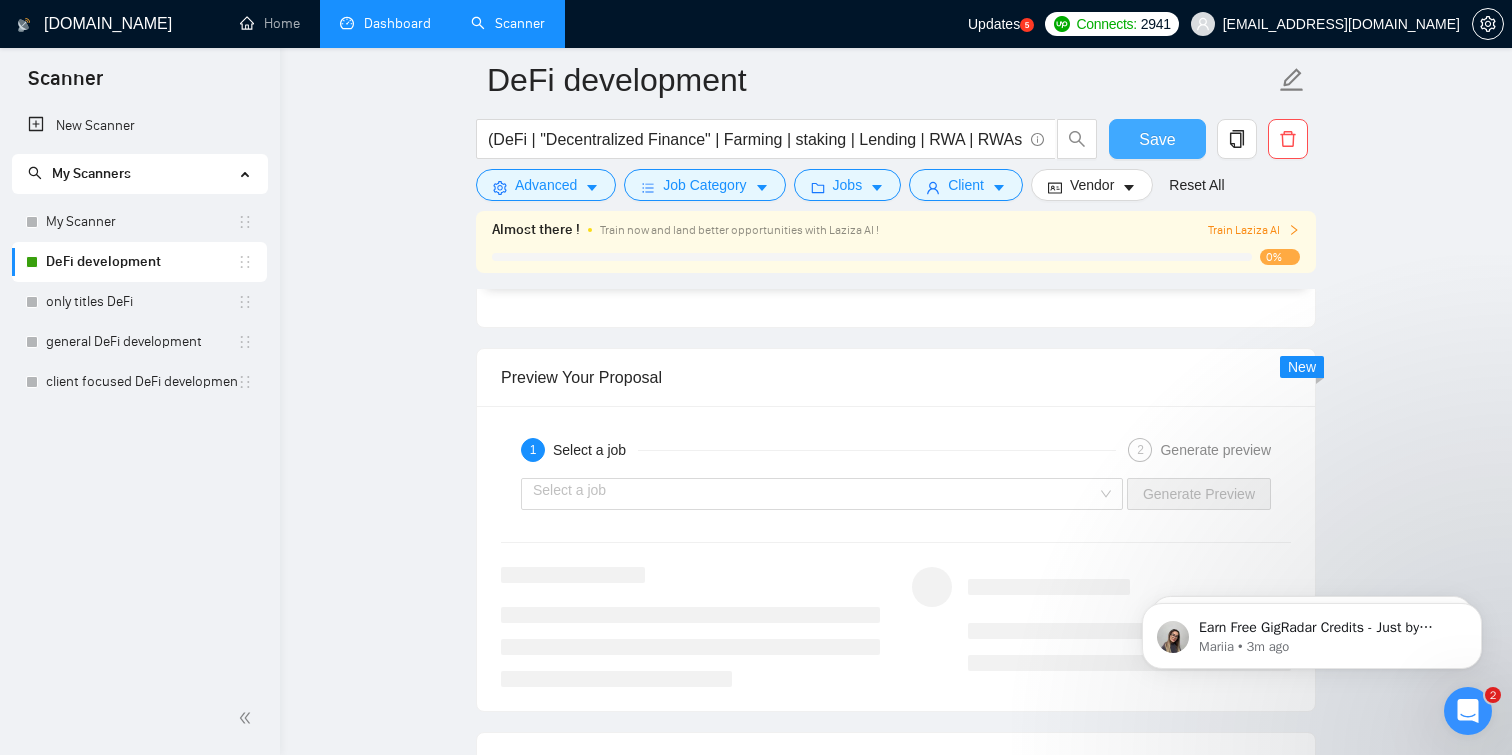 scroll, scrollTop: 3326, scrollLeft: 0, axis: vertical 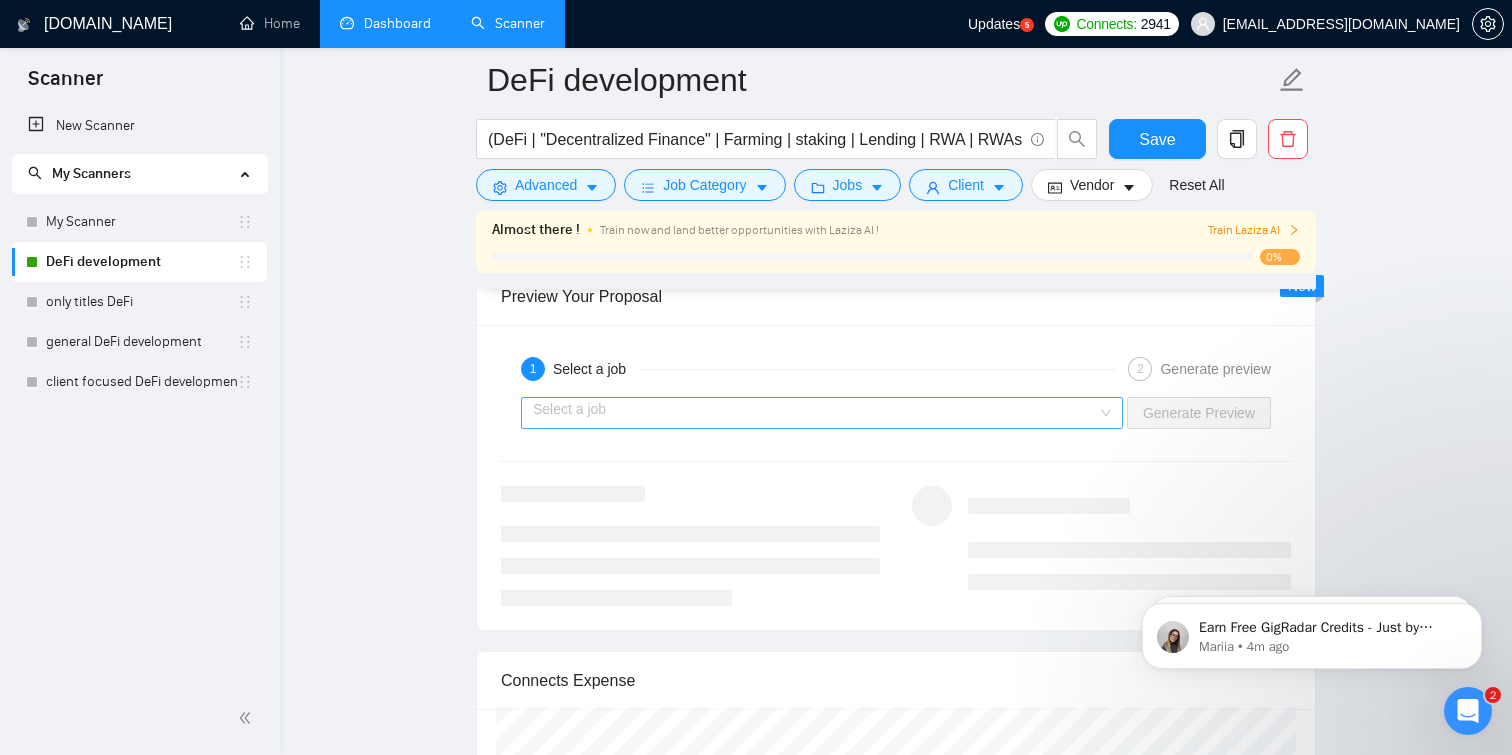 click at bounding box center [815, 413] 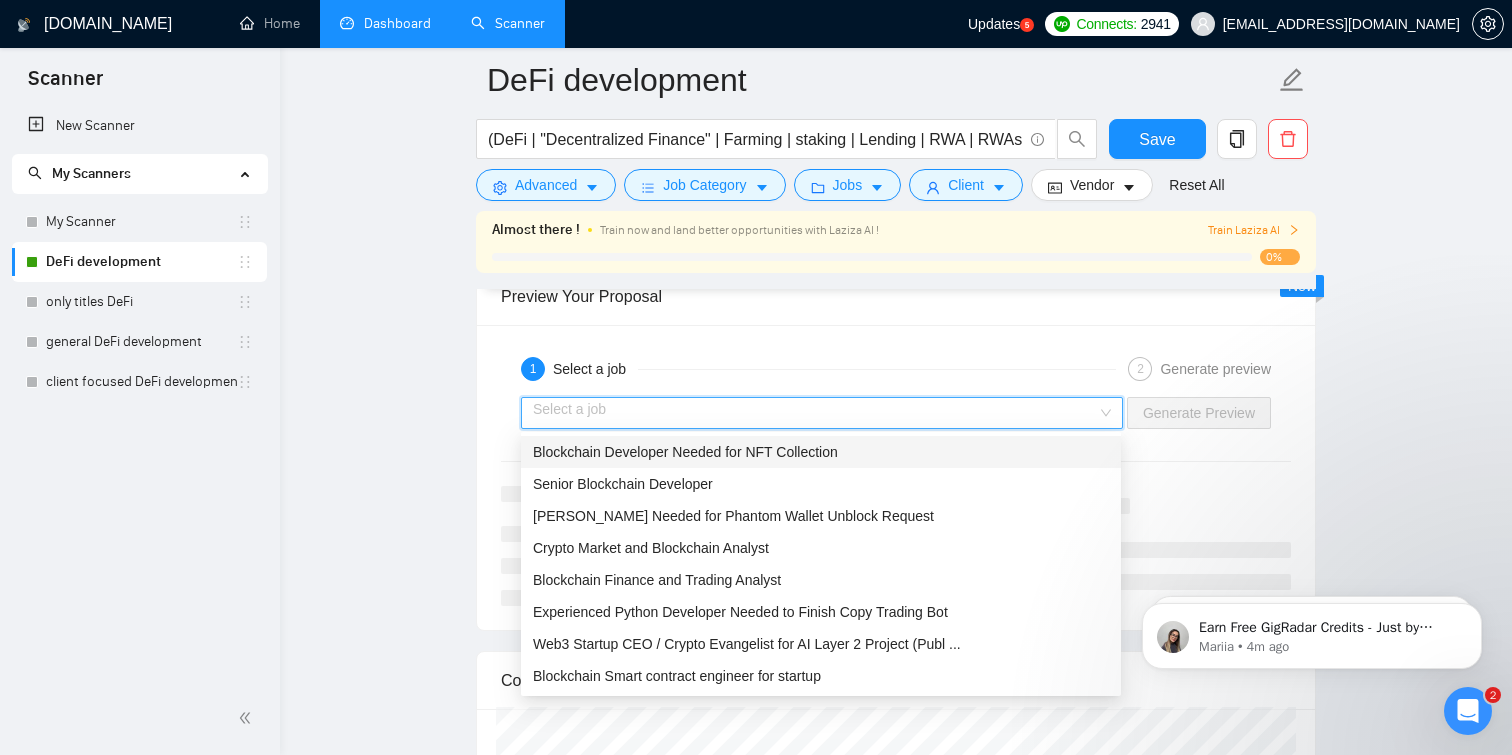 click on "Blockchain Developer Needed for NFT Collection" at bounding box center [821, 452] 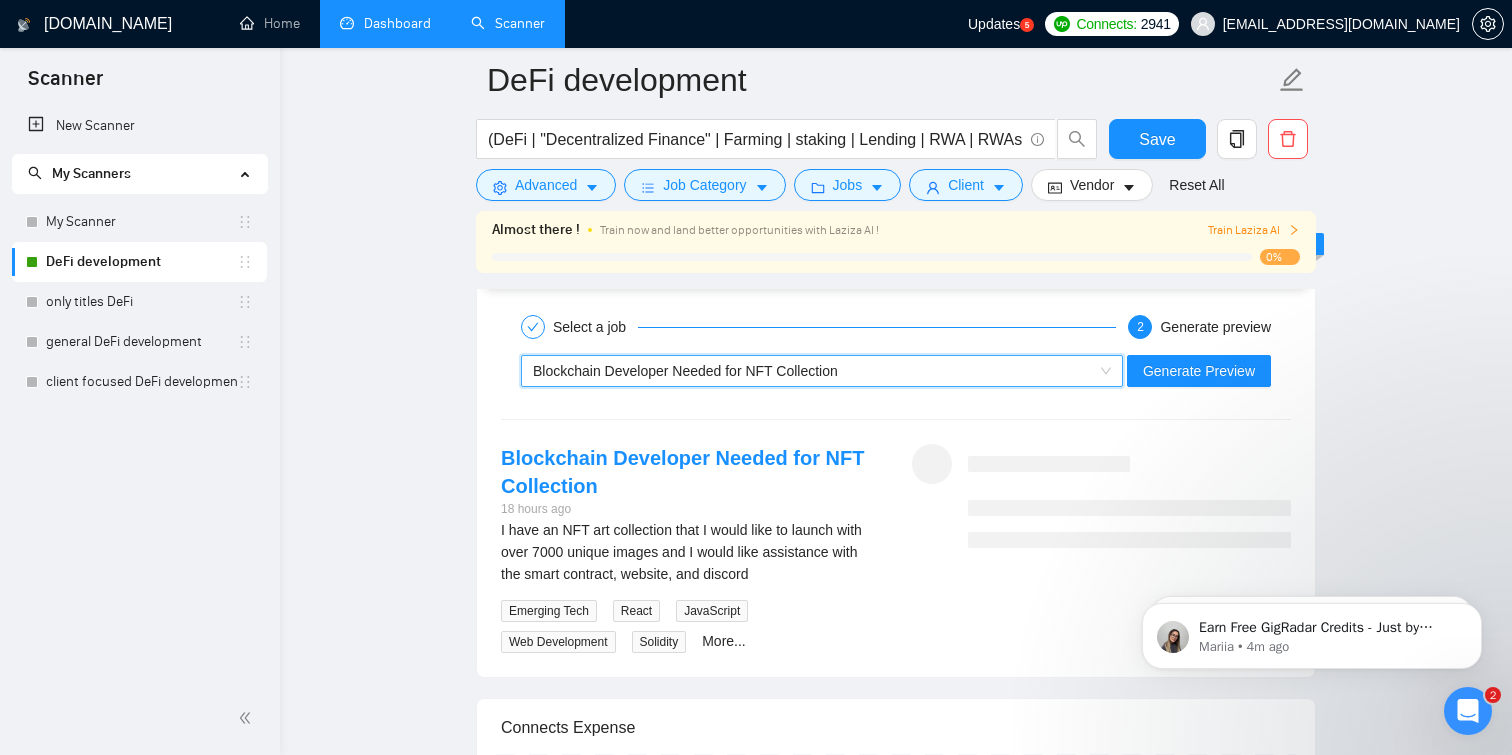 scroll, scrollTop: 3355, scrollLeft: 0, axis: vertical 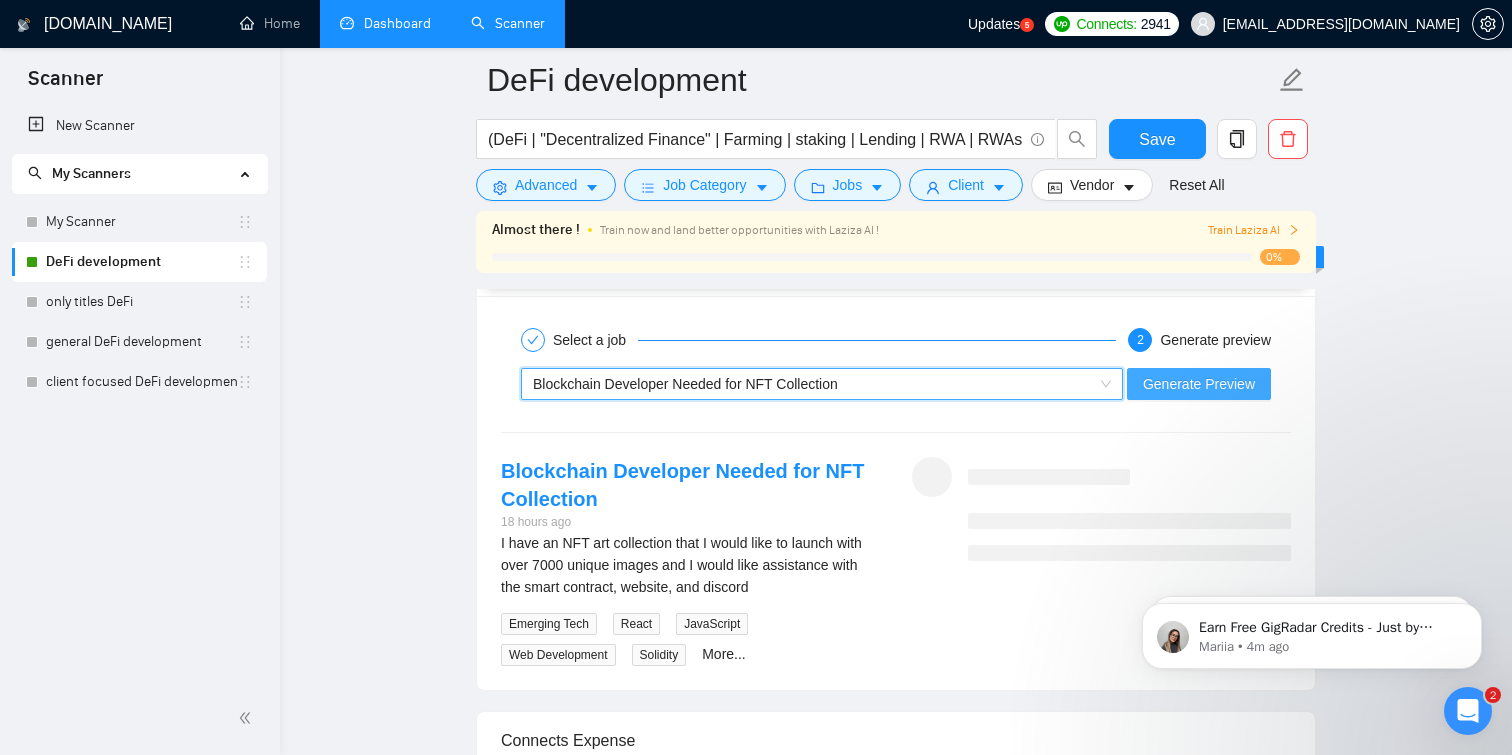 click on "Generate Preview" at bounding box center [1199, 384] 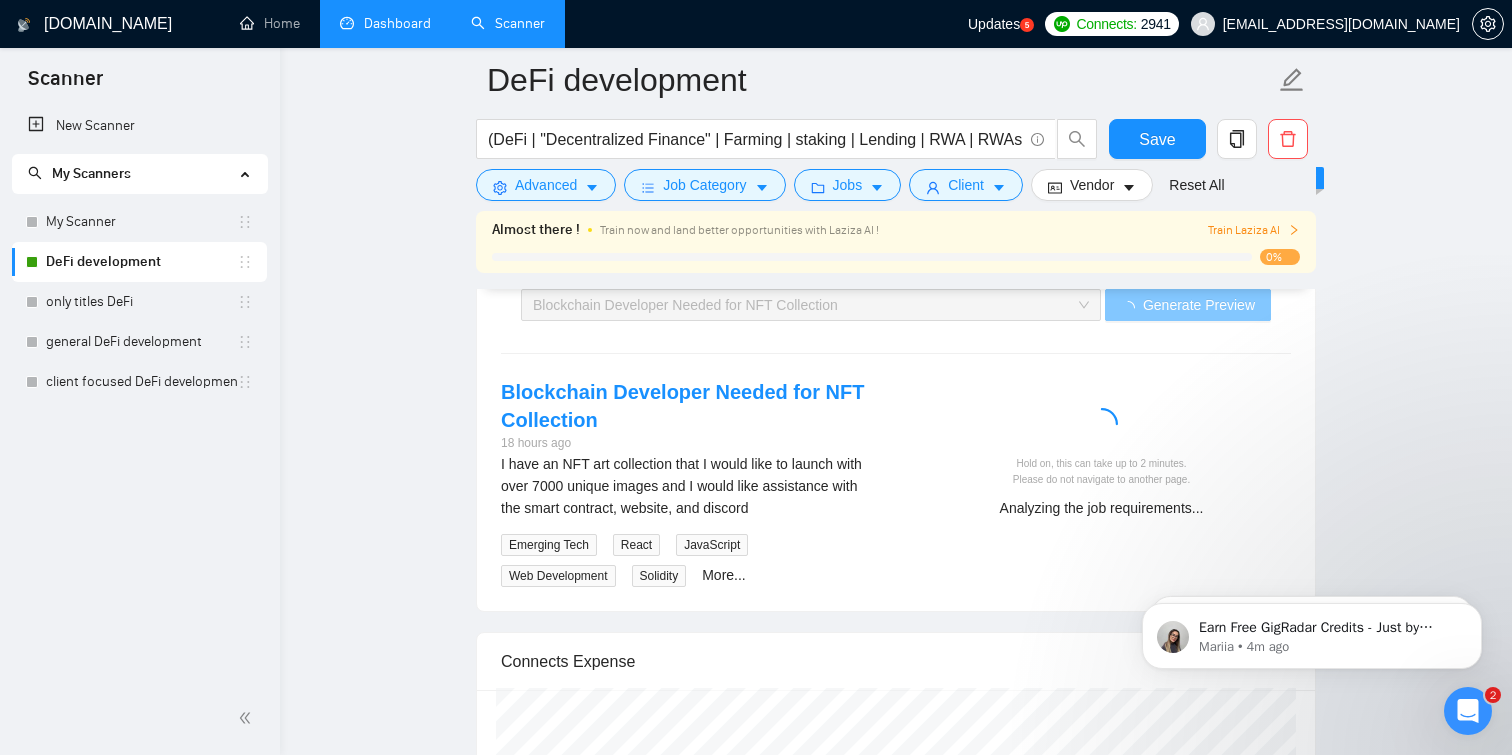 scroll, scrollTop: 3457, scrollLeft: 0, axis: vertical 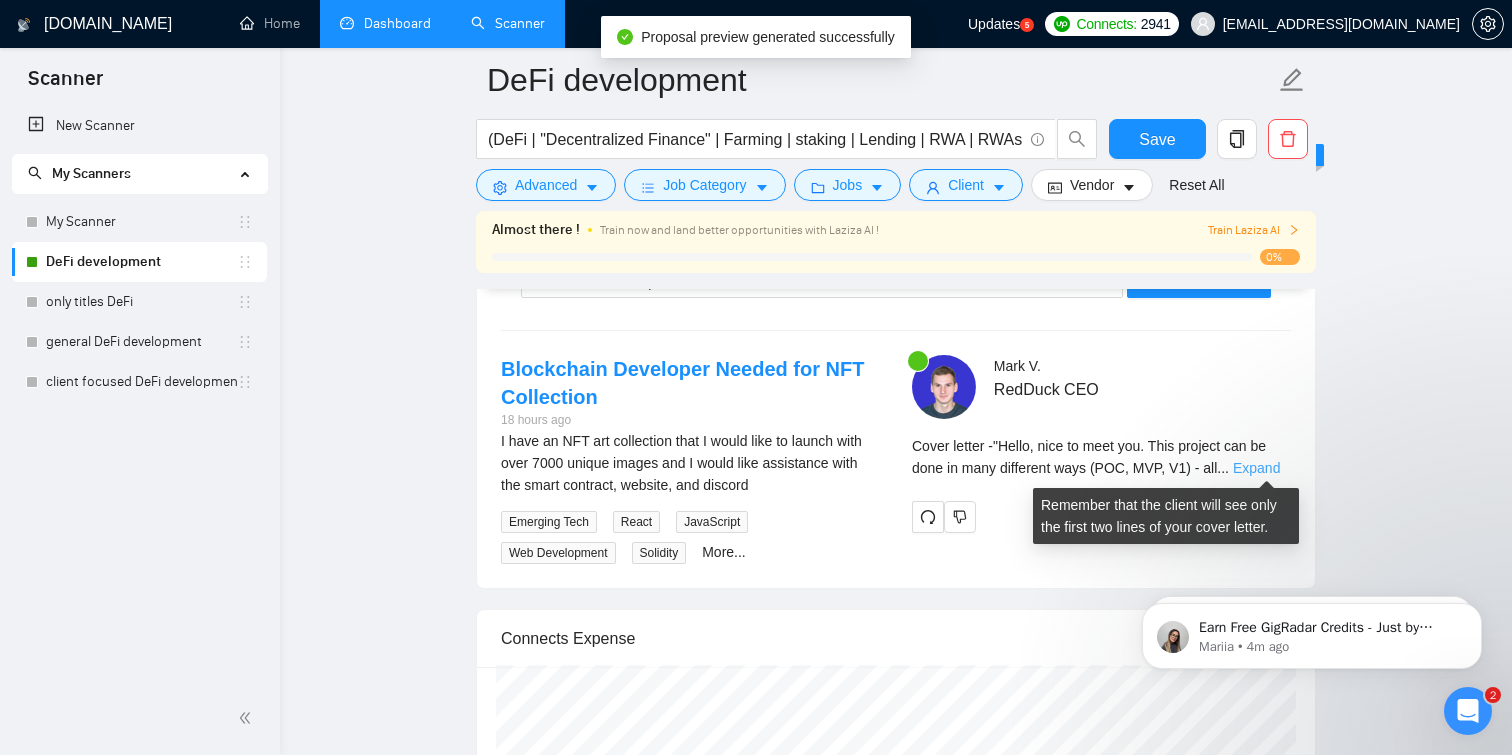 click on "Expand" at bounding box center [1256, 468] 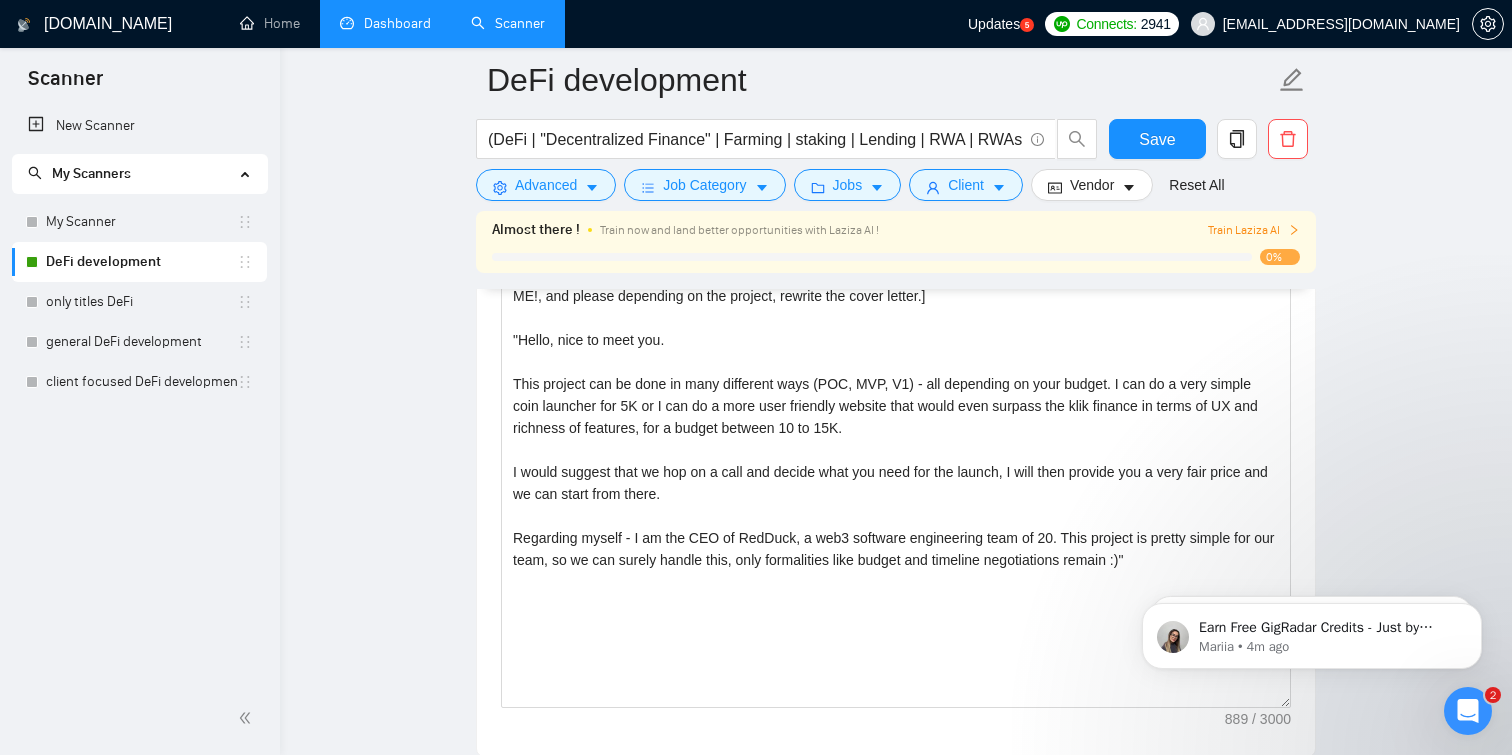 scroll, scrollTop: 1728, scrollLeft: 0, axis: vertical 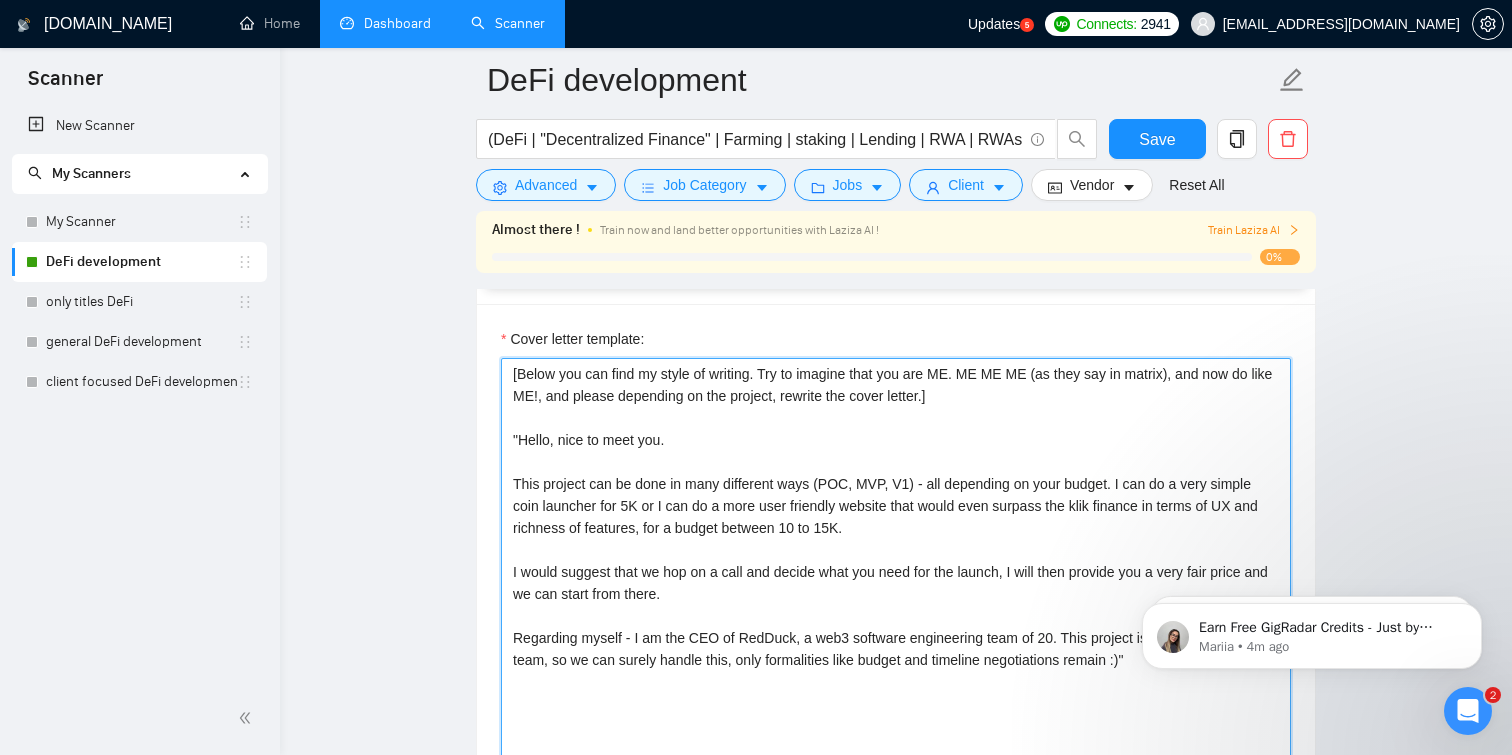 click on "[Below you can find my style of writing. Try to imagine that you are ME. ME ME ME (as they say in matrix), and now do like ME!, and please depending on the project, rewrite the cover letter.]
"Hello, nice to meet you.
This project can be done in many different ways (POC, MVP, V1) - all depending on your budget. I can do a very simple coin launcher for 5K or I can do a more user friendly website that would even surpass the klik finance in terms of UX and richness of features, for a budget between 10 to 15K.
I would suggest that we hop on a call and decide what you need for the launch, I will then provide you a very fair price and we can start from there.
Regarding myself - I am the CEO of RedDuck, a web3 software engineering team of 20. This project is pretty simple for our team, so we can surely handle this, only formalities like budget and timeline negotiations remain :)"" at bounding box center [896, 583] 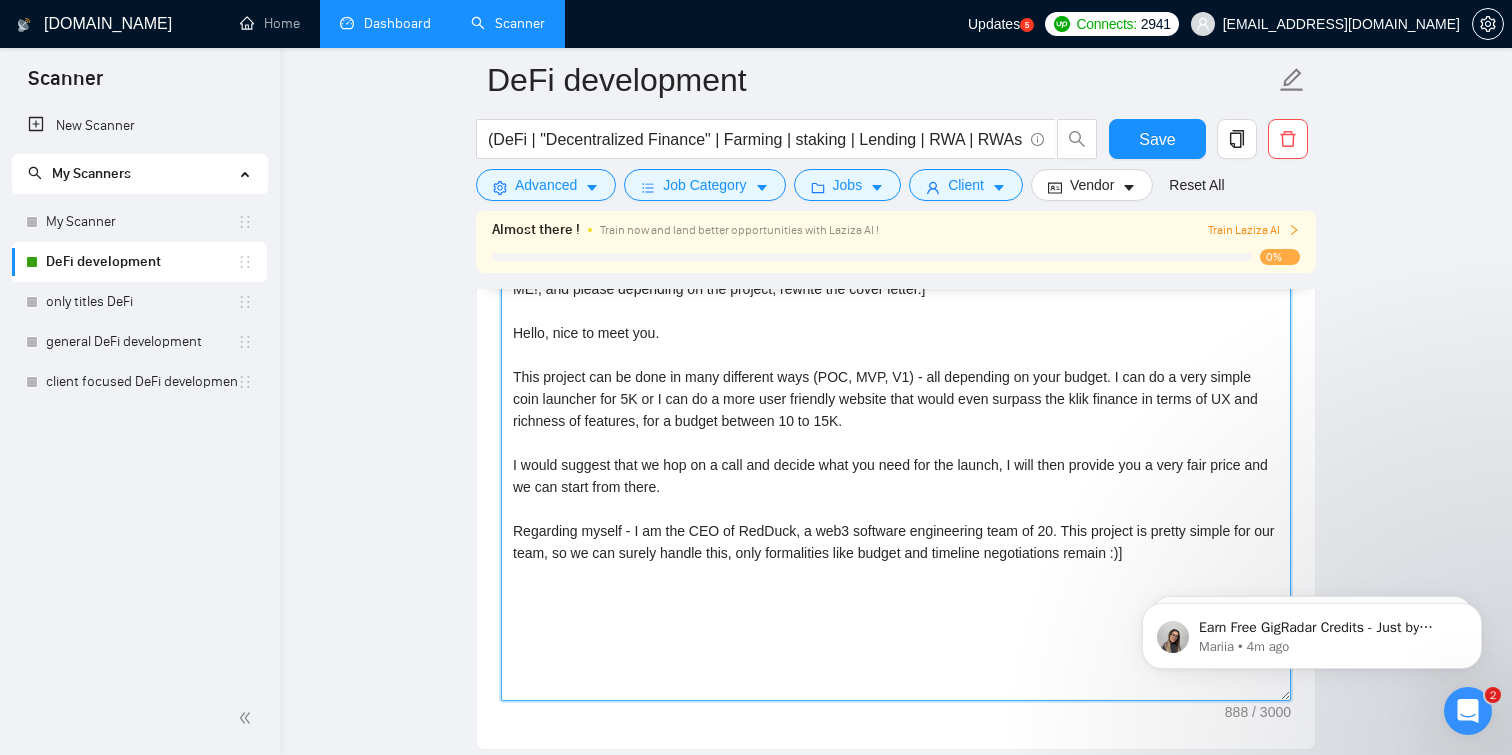scroll, scrollTop: 1825, scrollLeft: 0, axis: vertical 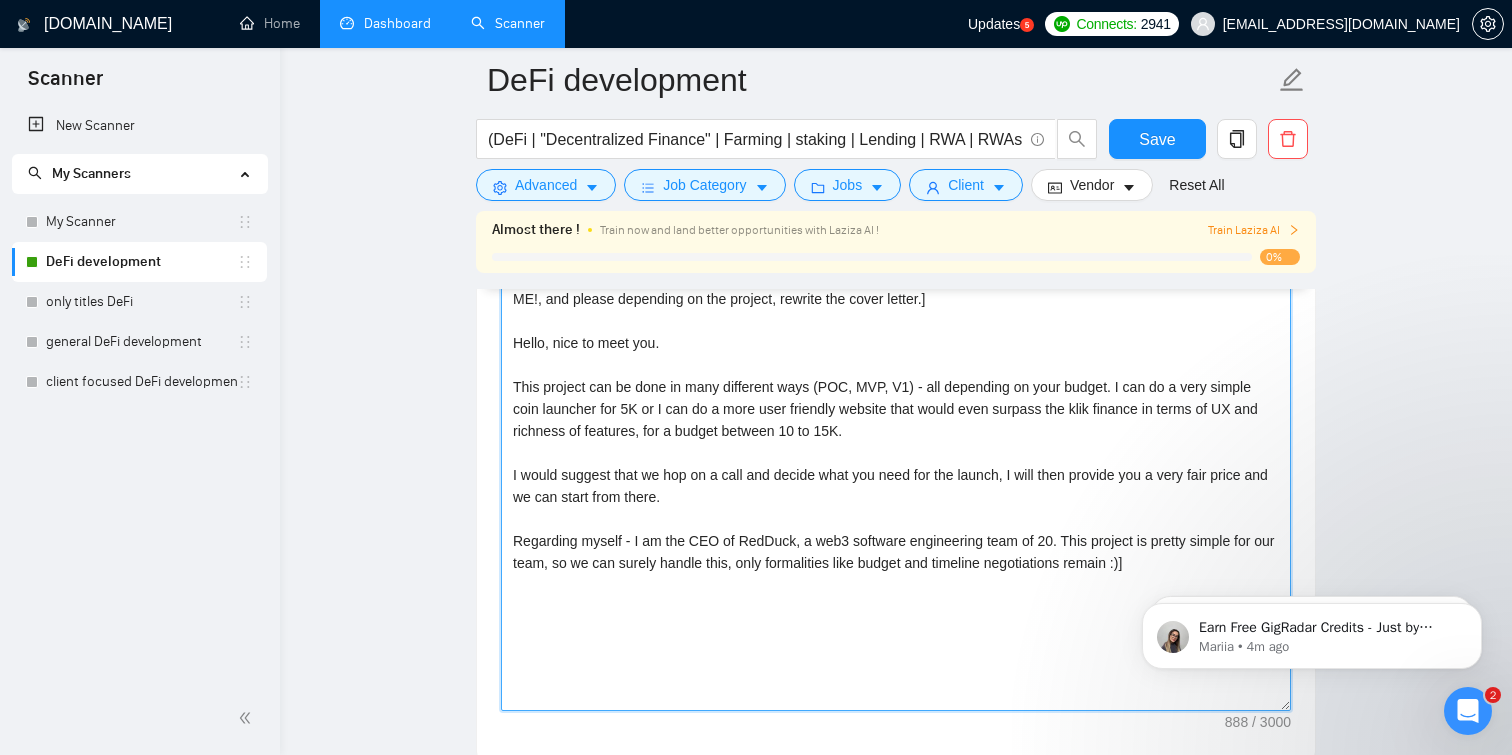 click on "[Below you can find my style of writing. Try to imagine that you are ME. ME ME ME (as they say in matrix), and now do like ME!, and please depending on the project, rewrite the cover letter.]
Hello, nice to meet you.
This project can be done in many different ways (POC, MVP, V1) - all depending on your budget. I can do a very simple coin launcher for 5K or I can do a more user friendly website that would even surpass the klik finance in terms of UX and richness of features, for a budget between 10 to 15K.
I would suggest that we hop on a call and decide what you need for the launch, I will then provide you a very fair price and we can start from there.
Regarding myself - I am the CEO of RedDuck, a web3 software engineering team of 20. This project is pretty simple for our team, so we can surely handle this, only formalities like budget and timeline negotiations remain :)]" at bounding box center (896, 486) 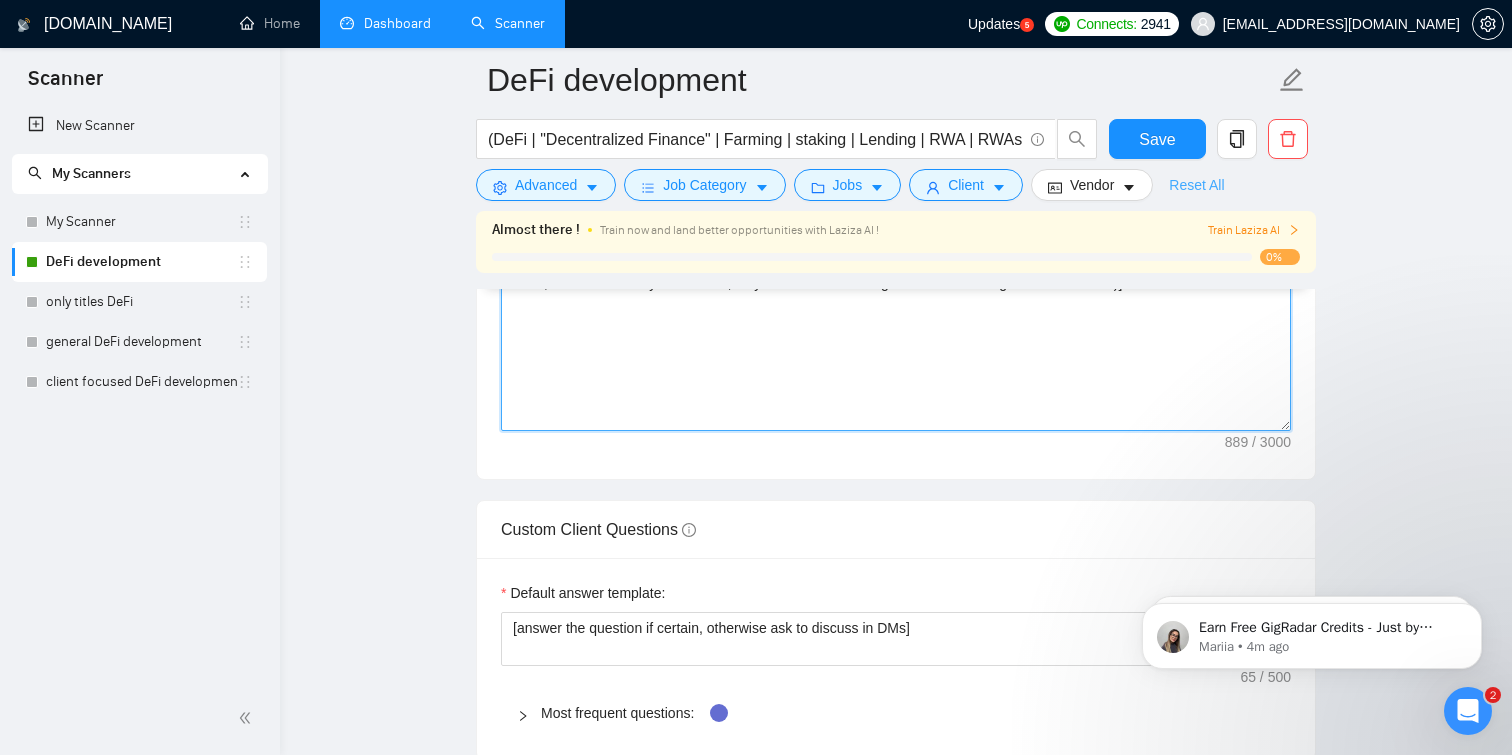 scroll, scrollTop: 2145, scrollLeft: 0, axis: vertical 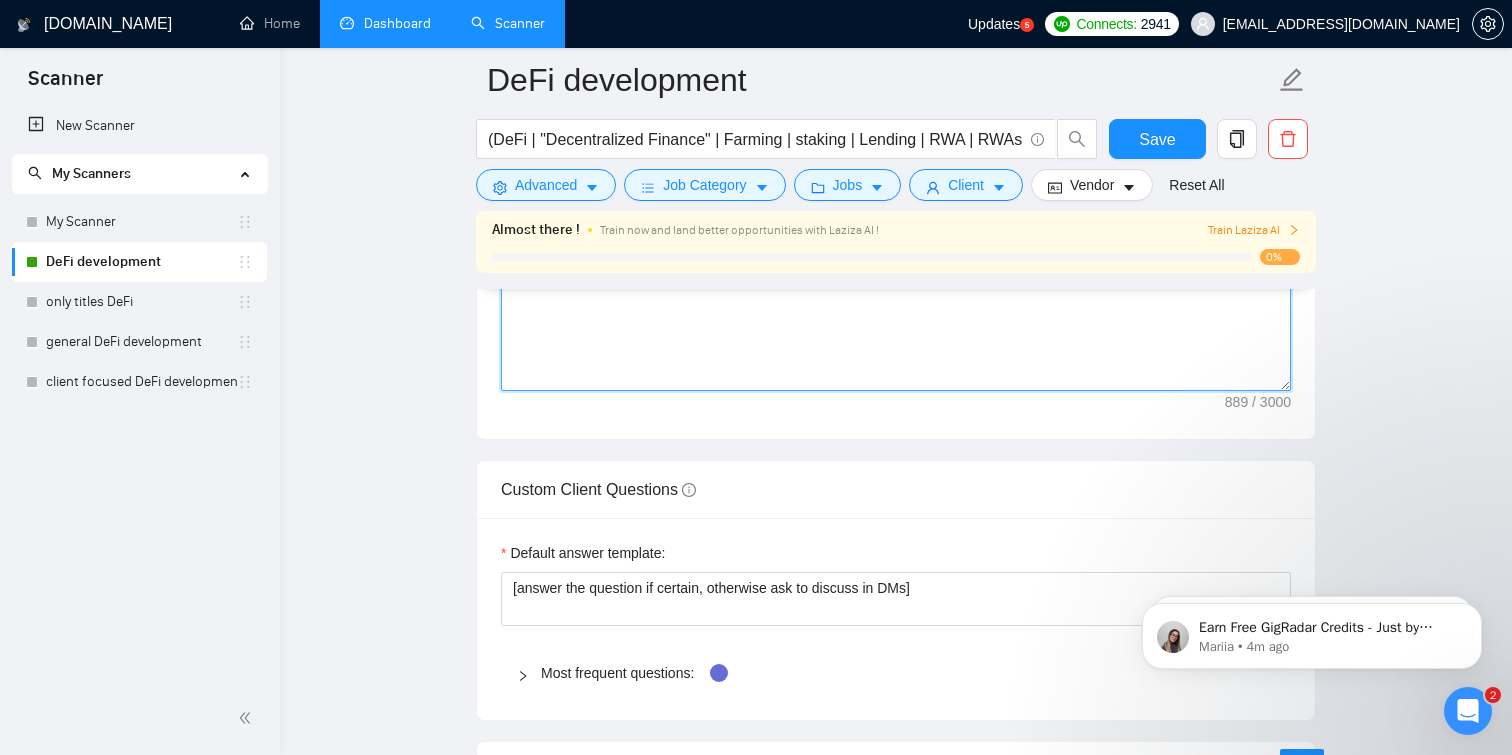 type on "[Below you can find my style of writing. Try to imagine that you are ME. ME ME ME (as they say in matrix), and now do like ME!, and please depending on the project, rewrite the cover letter.]
[Hello, nice to meet you.
This project can be done in many different ways (POC, MVP, V1) - all depending on your budget. I can do a very simple coin launcher for 5K or I can do a more user friendly website that would even surpass the klik finance in terms of UX and richness of features, for a budget between 10 to 15K.
I would suggest that we hop on a call and decide what you need for the launch, I will then provide you a very fair price and we can start from there.
Regarding myself - I am the CEO of RedDuck, a web3 software engineering team of 20. This project is pretty simple for our team, so we can surely handle this, only formalities like budget and timeline negotiations remain :)]" 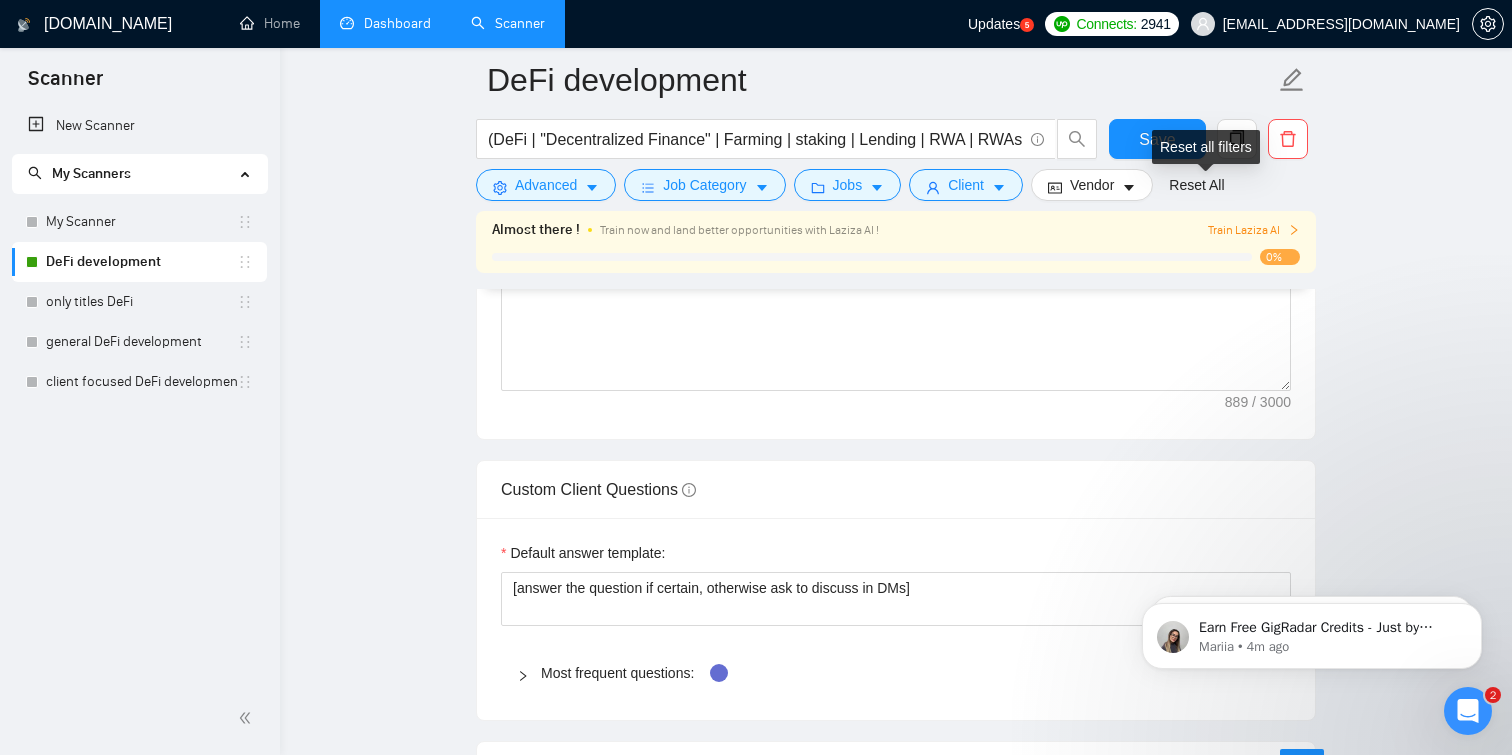 click on "Reset all filters" at bounding box center [1206, 147] 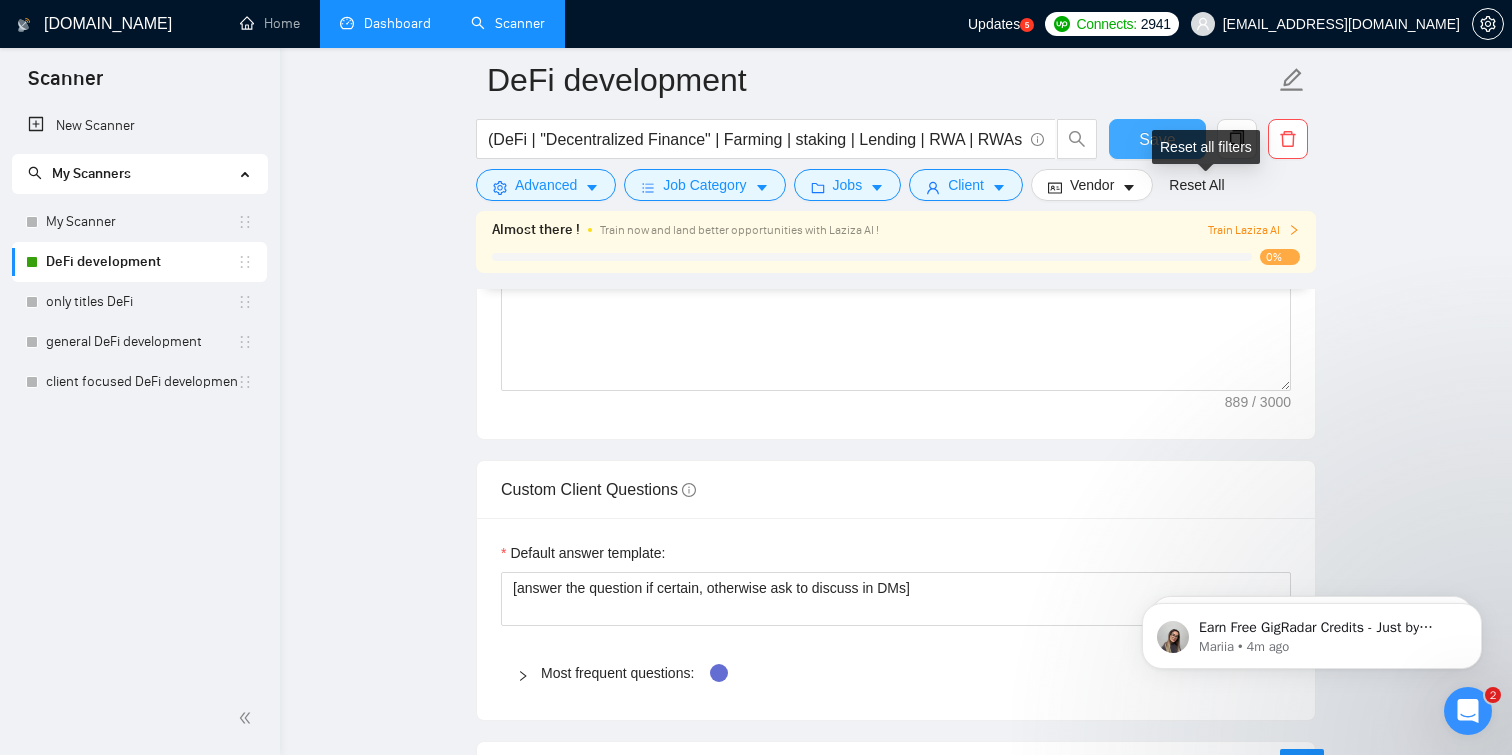 click on "Save" at bounding box center [1157, 139] 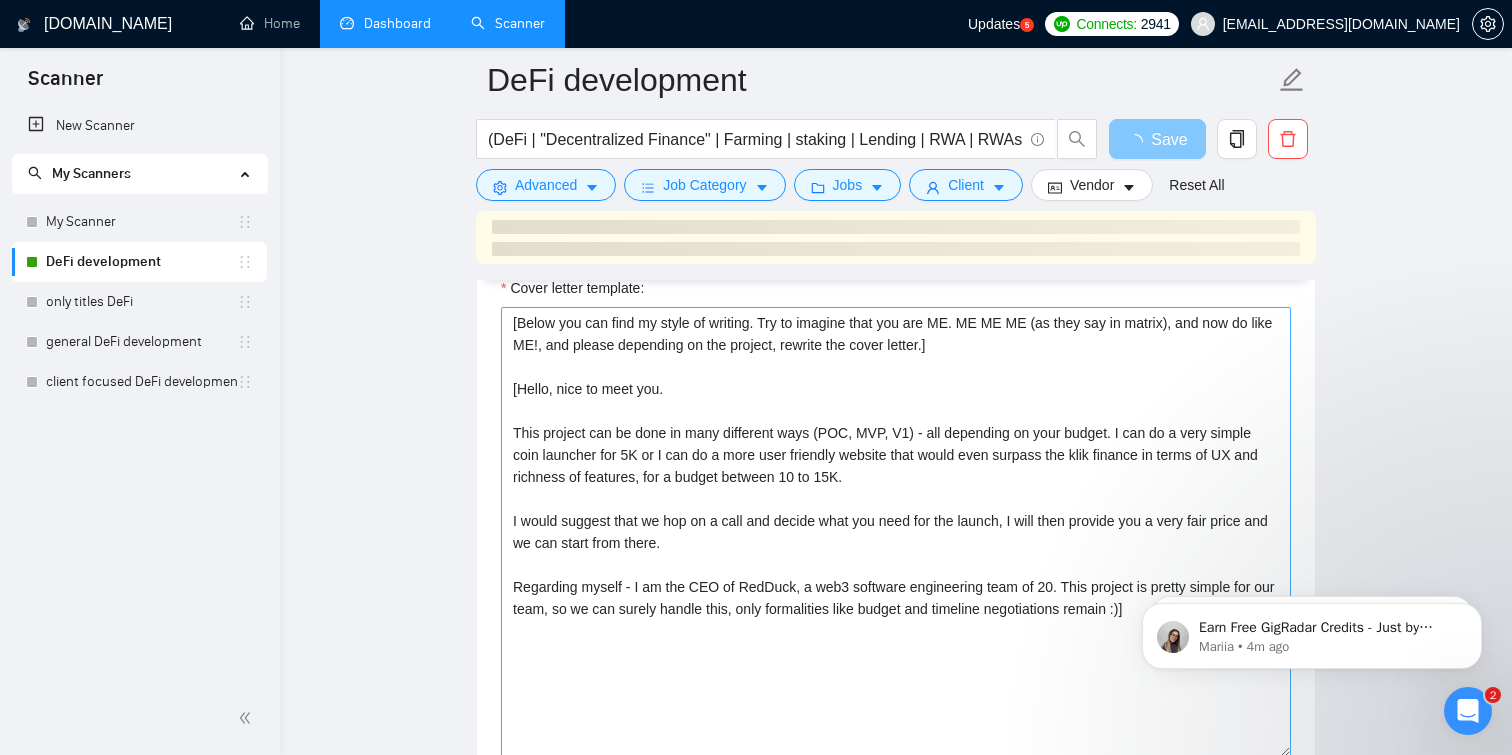 scroll, scrollTop: 1769, scrollLeft: 0, axis: vertical 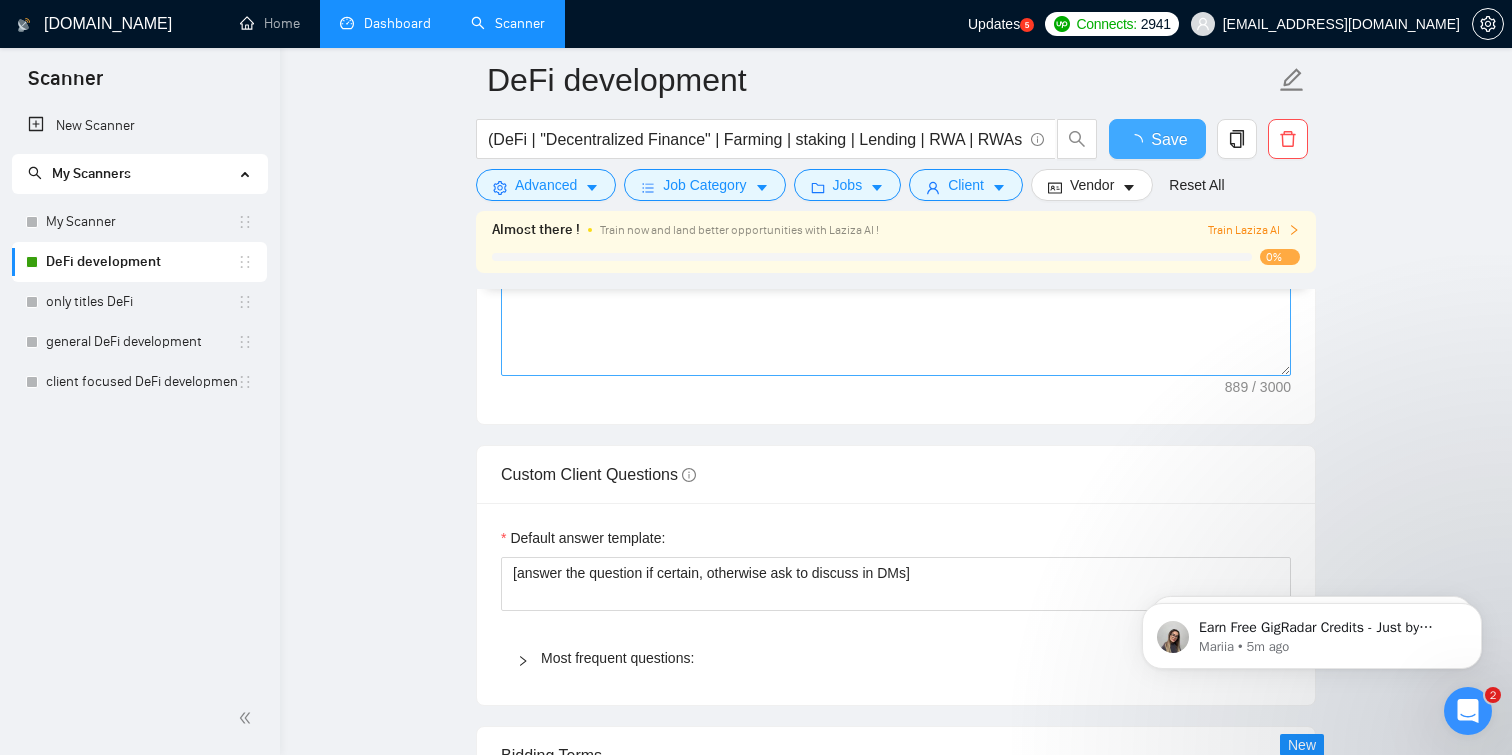 type 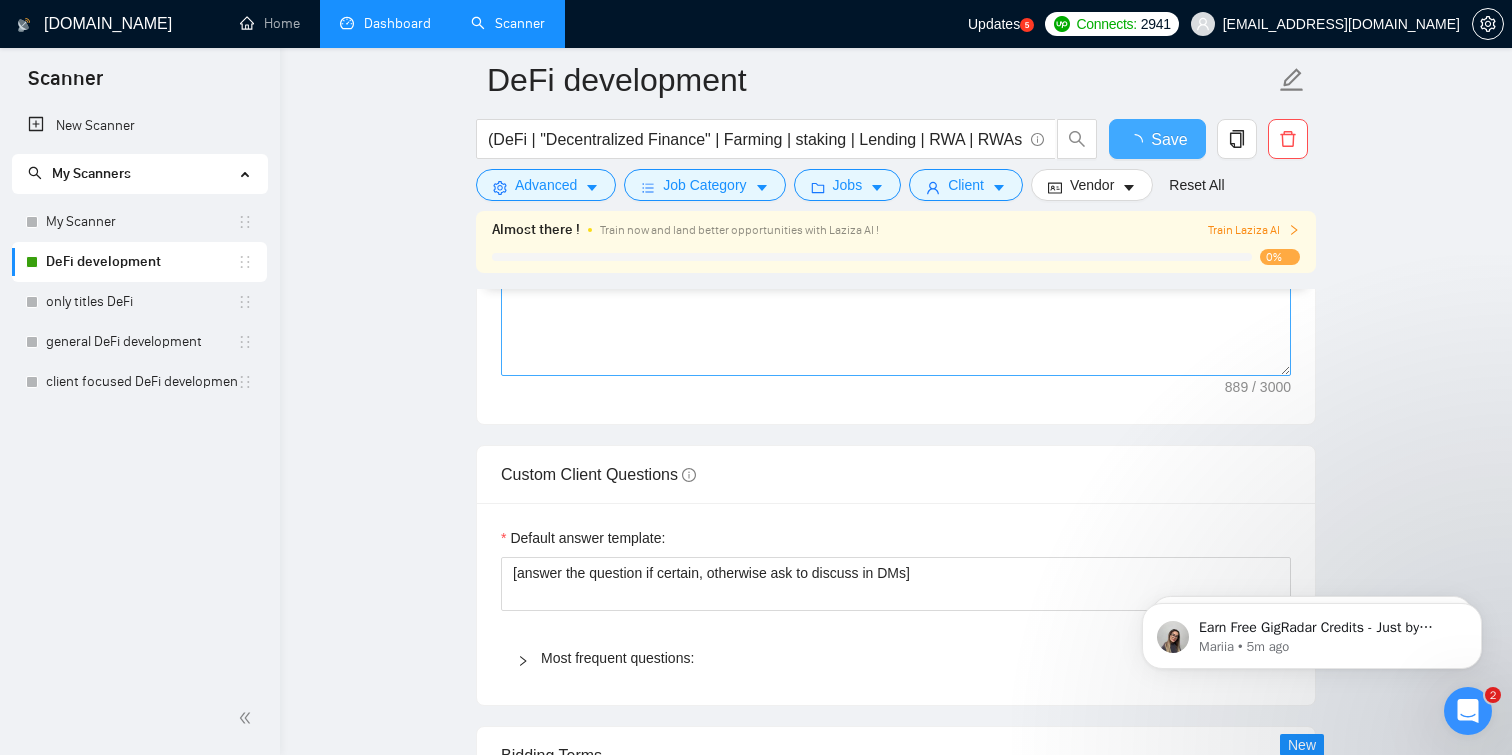 checkbox on "true" 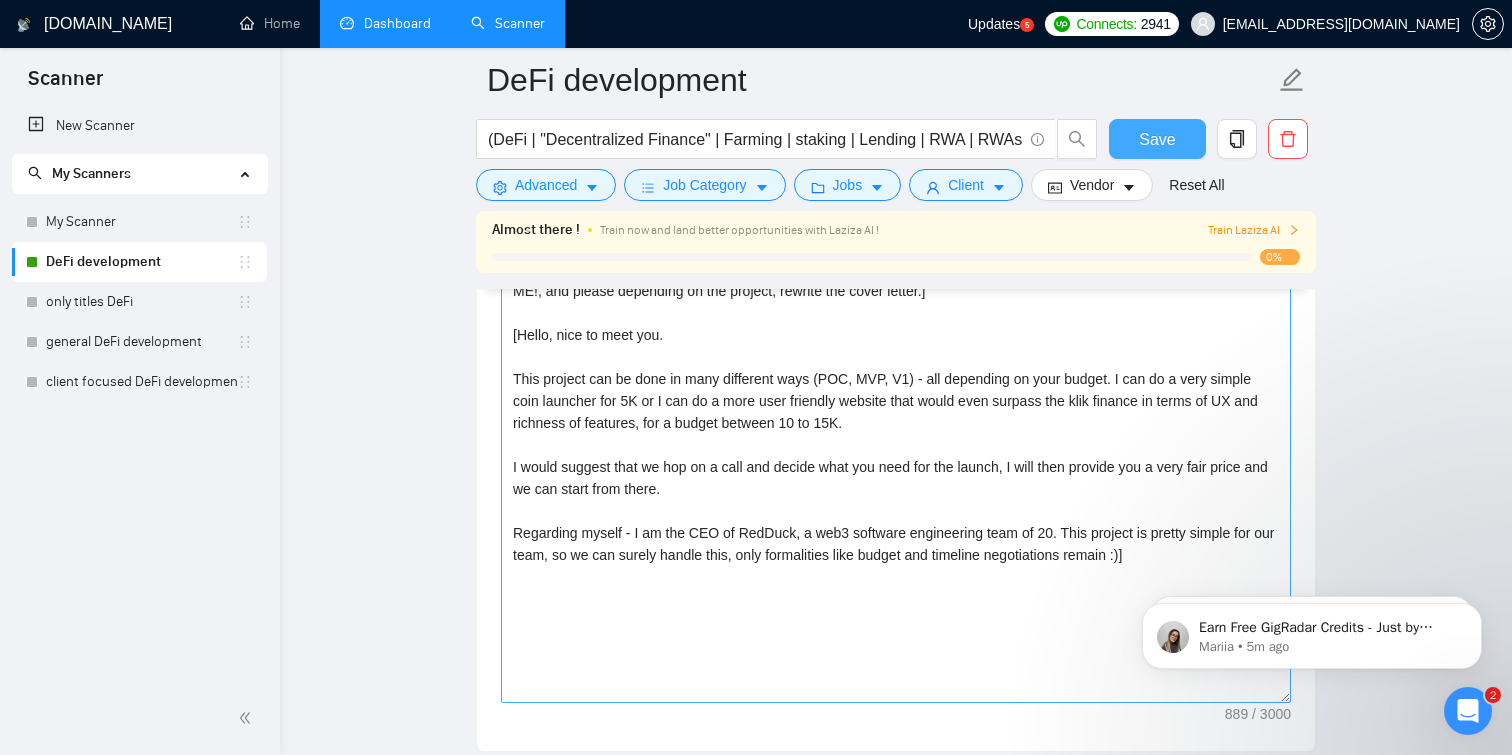 type 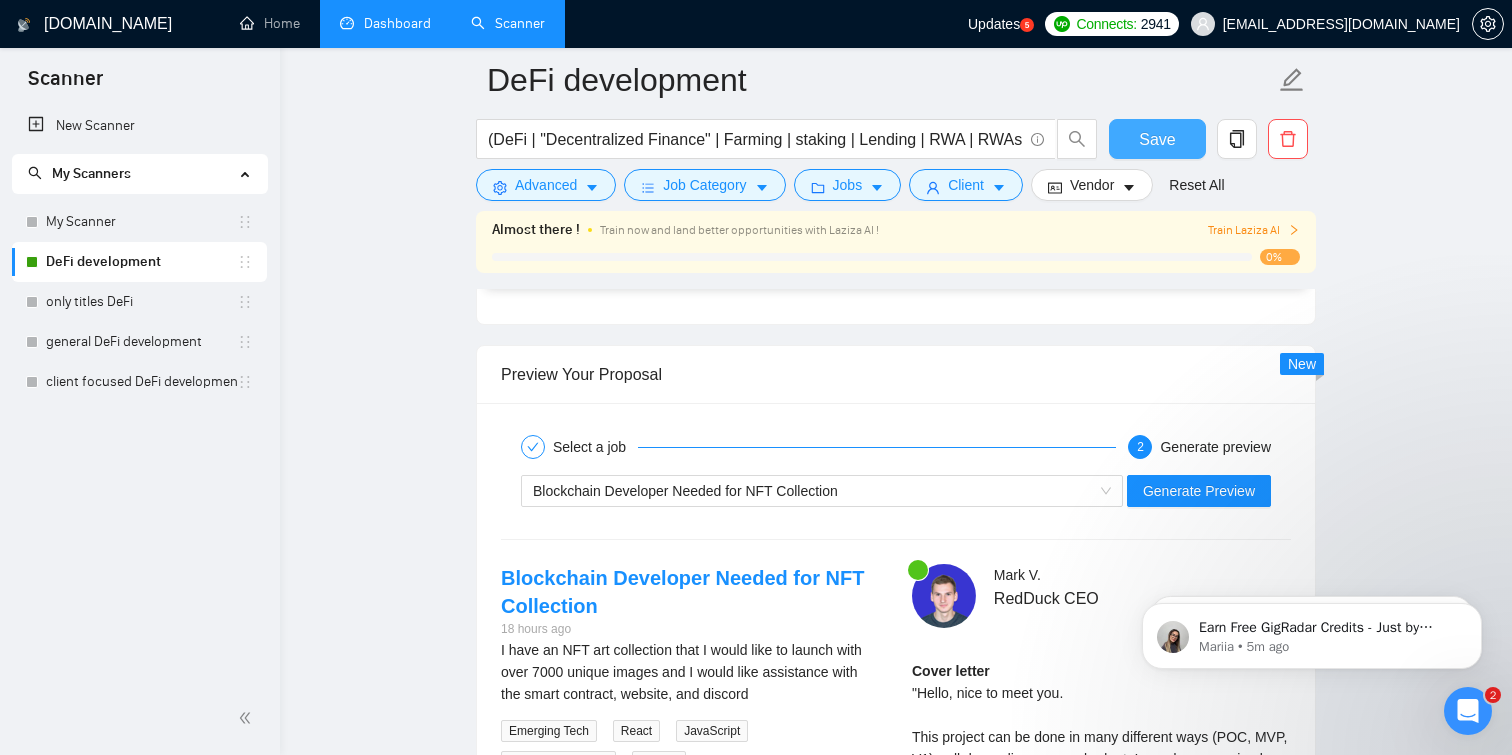 scroll, scrollTop: 3180, scrollLeft: 0, axis: vertical 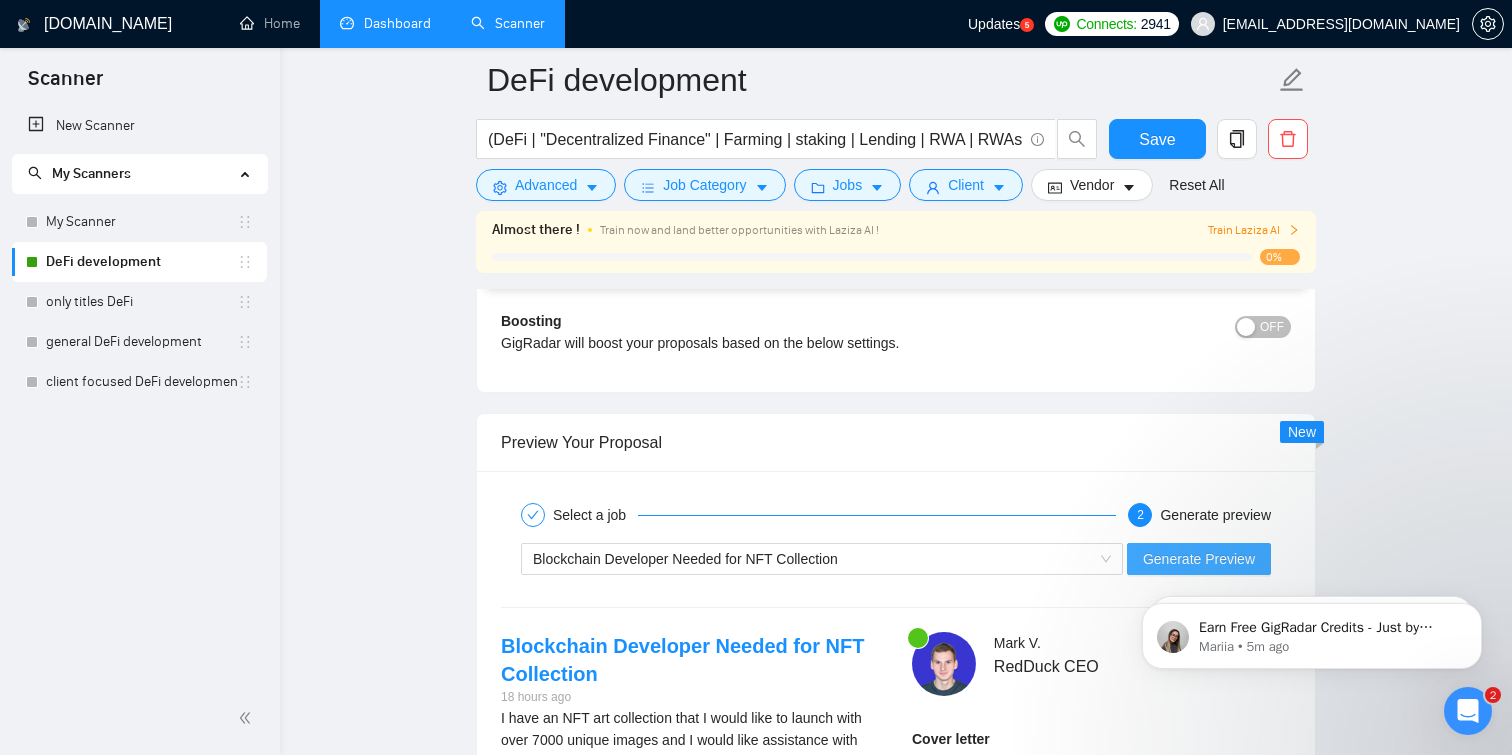 click on "Generate Preview" at bounding box center (1199, 559) 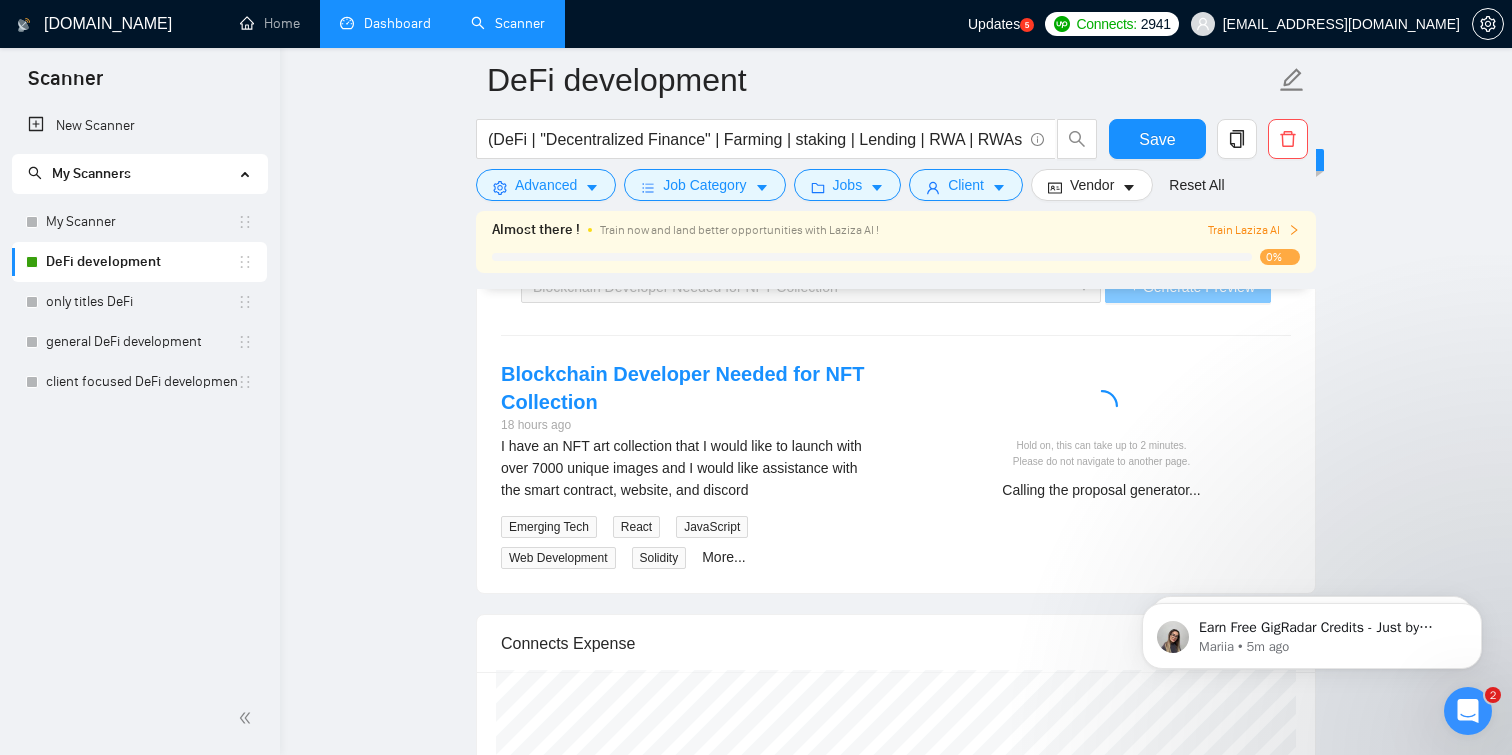 scroll, scrollTop: 3425, scrollLeft: 0, axis: vertical 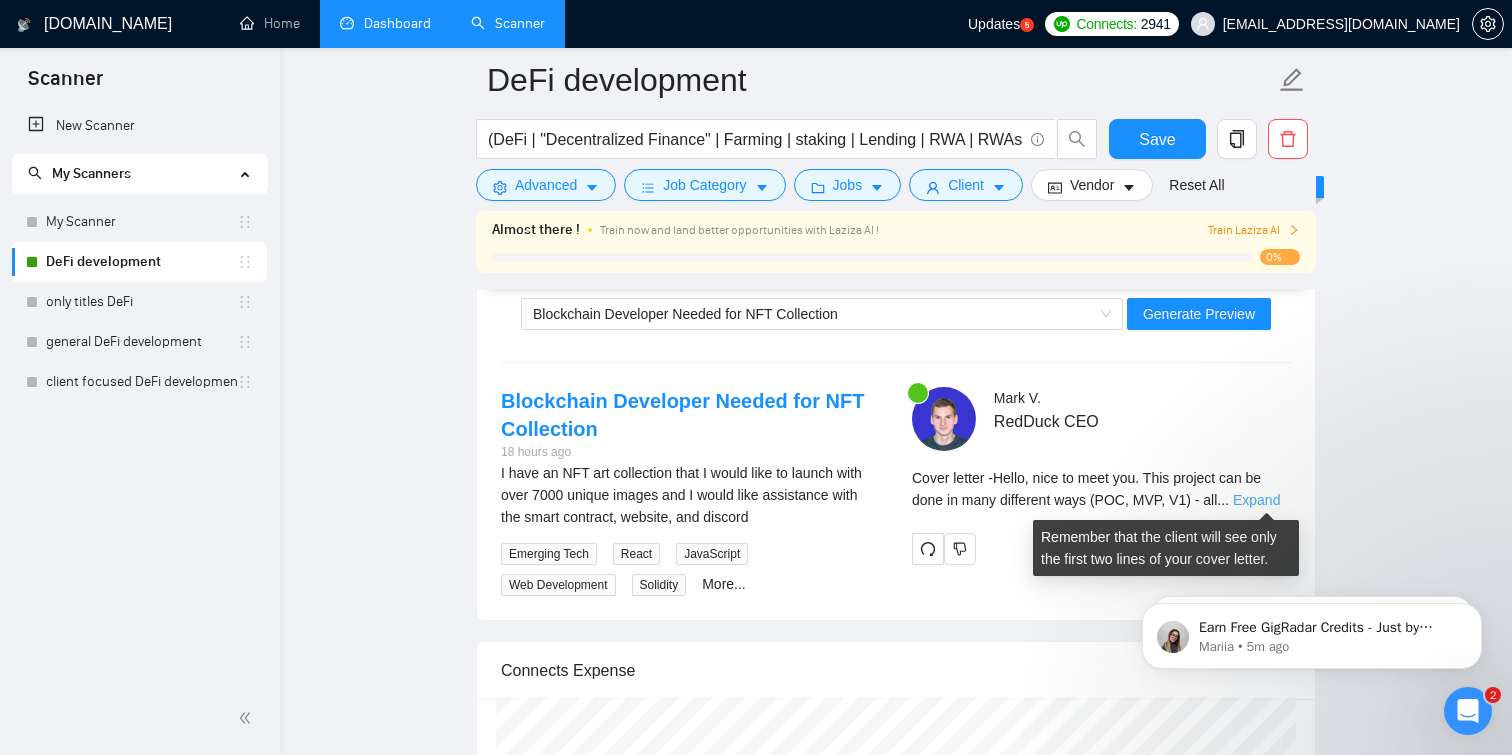 click on "Expand" at bounding box center (1256, 500) 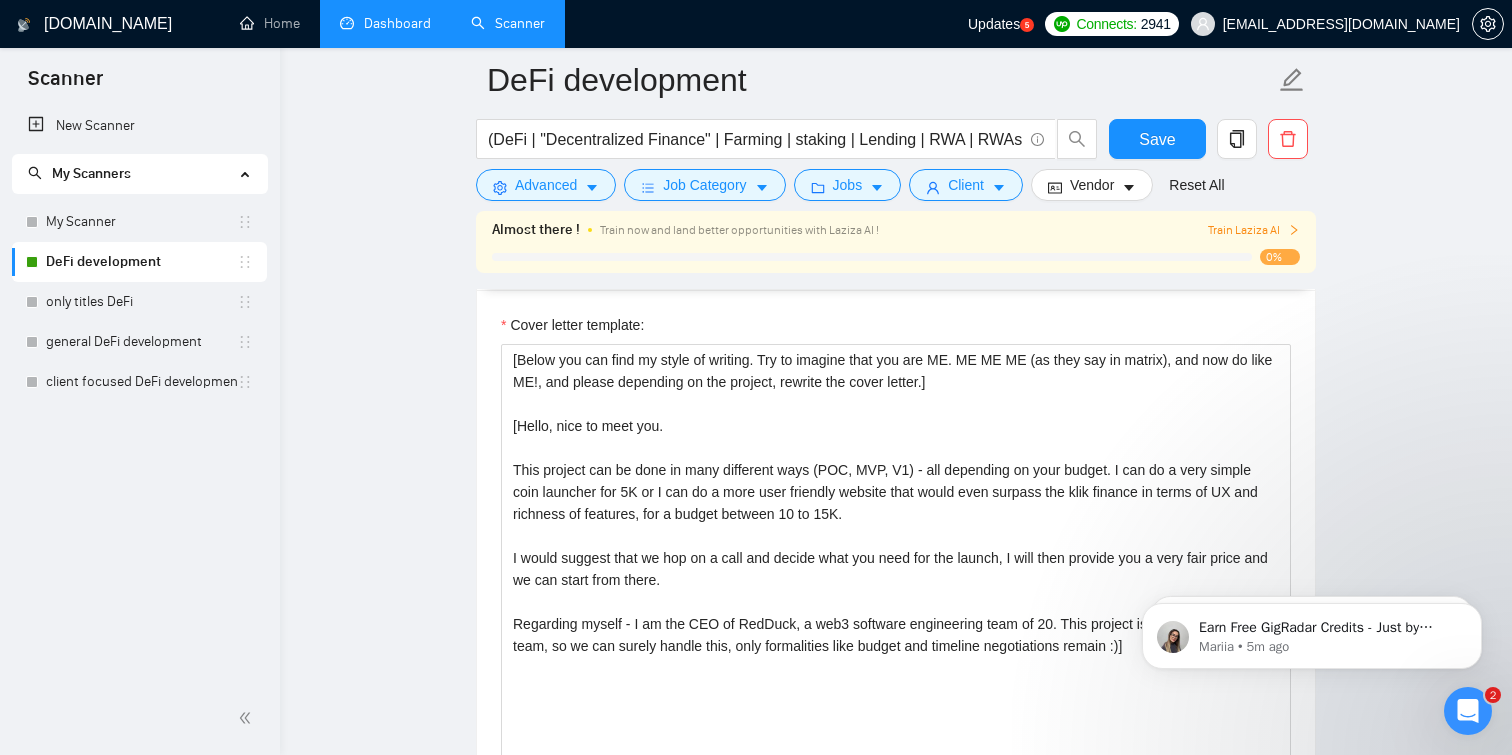 scroll, scrollTop: 1729, scrollLeft: 0, axis: vertical 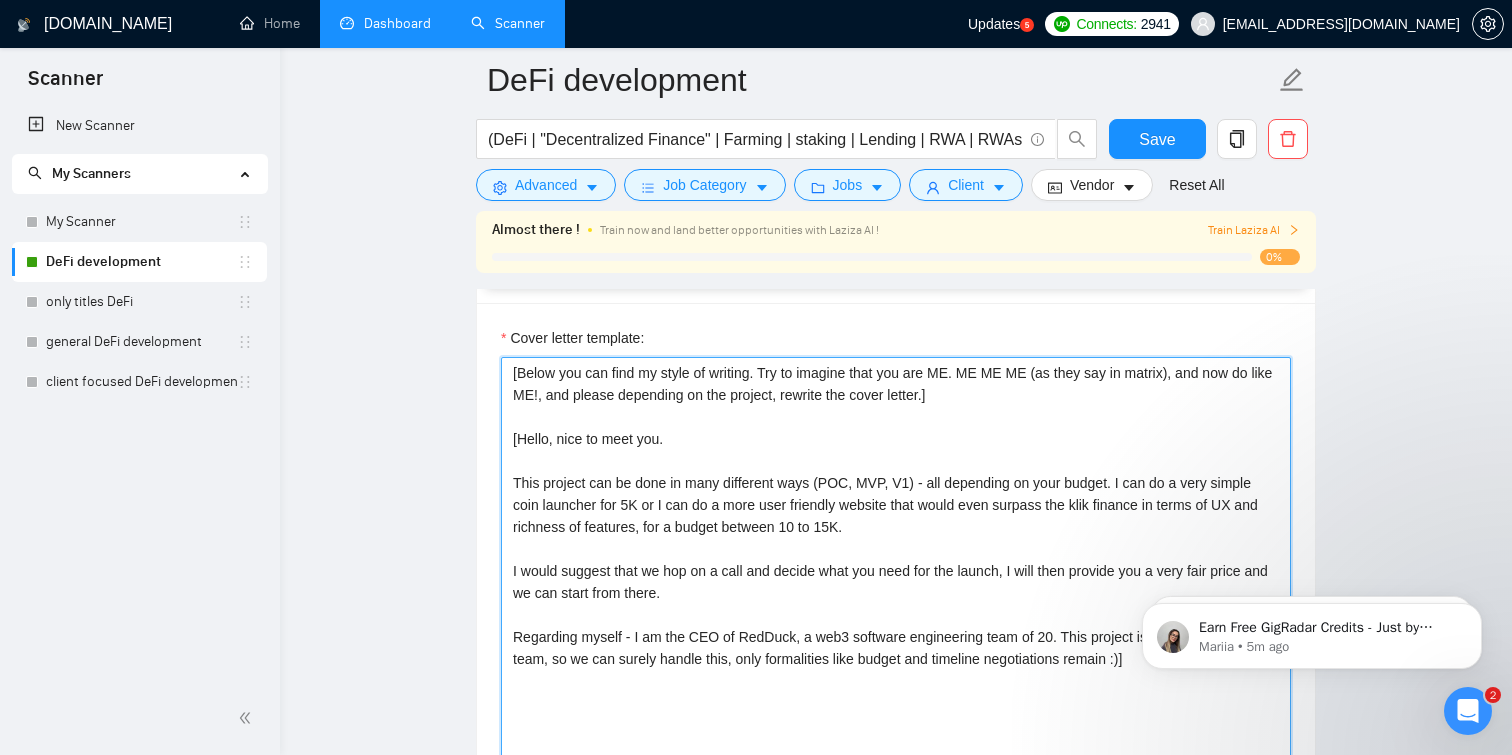click on "[Below you can find my style of writing. Try to imagine that you are ME. ME ME ME (as they say in matrix), and now do like ME!, and please depending on the project, rewrite the cover letter.]
[Hello, nice to meet you.
This project can be done in many different ways (POC, MVP, V1) - all depending on your budget. I can do a very simple coin launcher for 5K or I can do a more user friendly website that would even surpass the klik finance in terms of UX and richness of features, for a budget between 10 to 15K.
I would suggest that we hop on a call and decide what you need for the launch, I will then provide you a very fair price and we can start from there.
Regarding myself - I am the CEO of RedDuck, a web3 software engineering team of 20. This project is pretty simple for our team, so we can surely handle this, only formalities like budget and timeline negotiations remain :)]" at bounding box center (896, 582) 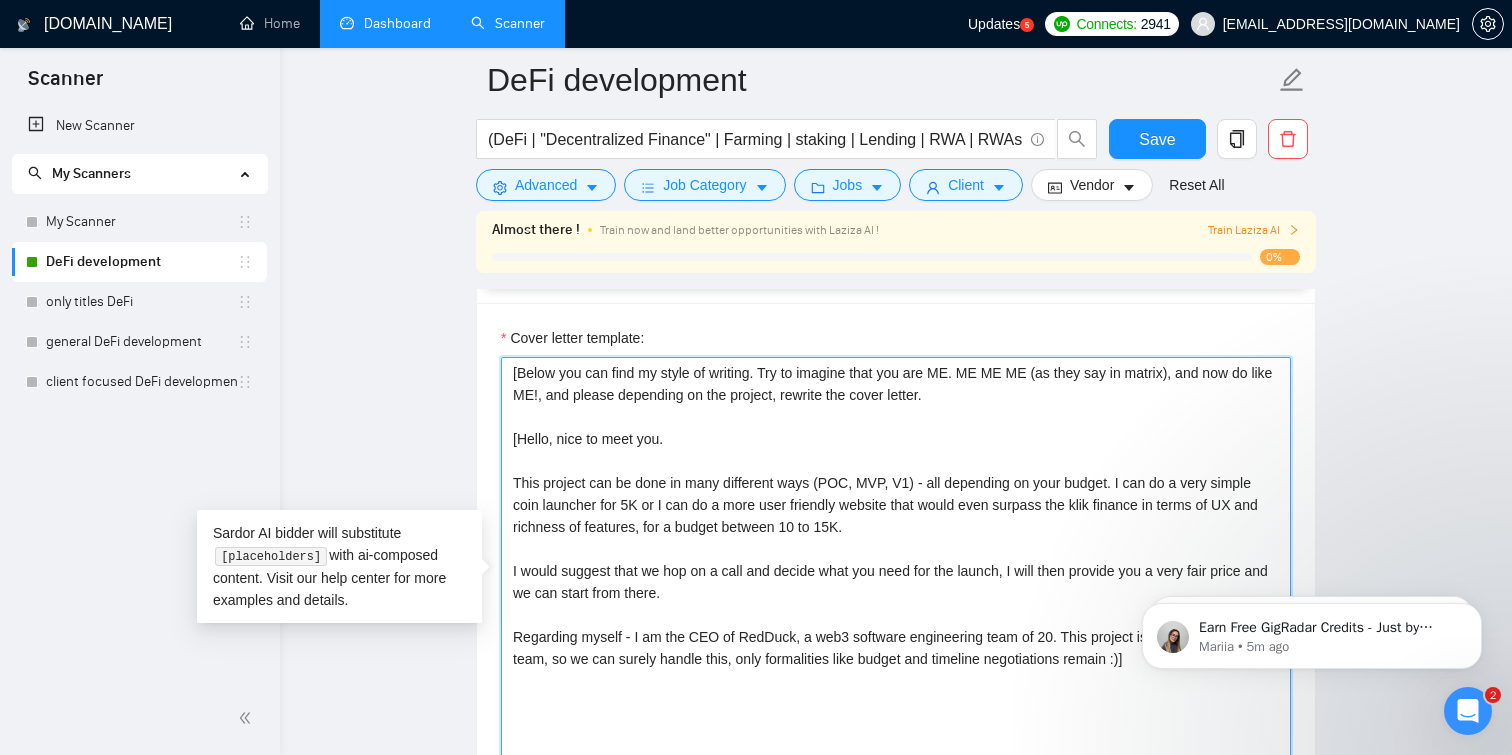 click on "[Below you can find my style of writing. Try to imagine that you are ME. ME ME ME (as they say in matrix), and now do like ME!, and please depending on the project, rewrite the cover letter.
[Hello, nice to meet you.
This project can be done in many different ways (POC, MVP, V1) - all depending on your budget. I can do a very simple coin launcher for 5K or I can do a more user friendly website that would even surpass the klik finance in terms of UX and richness of features, for a budget between 10 to 15K.
I would suggest that we hop on a call and decide what you need for the launch, I will then provide you a very fair price and we can start from there.
Regarding myself - I am the CEO of RedDuck, a web3 software engineering team of 20. This project is pretty simple for our team, so we can surely handle this, only formalities like budget and timeline negotiations remain :)]" at bounding box center [896, 582] 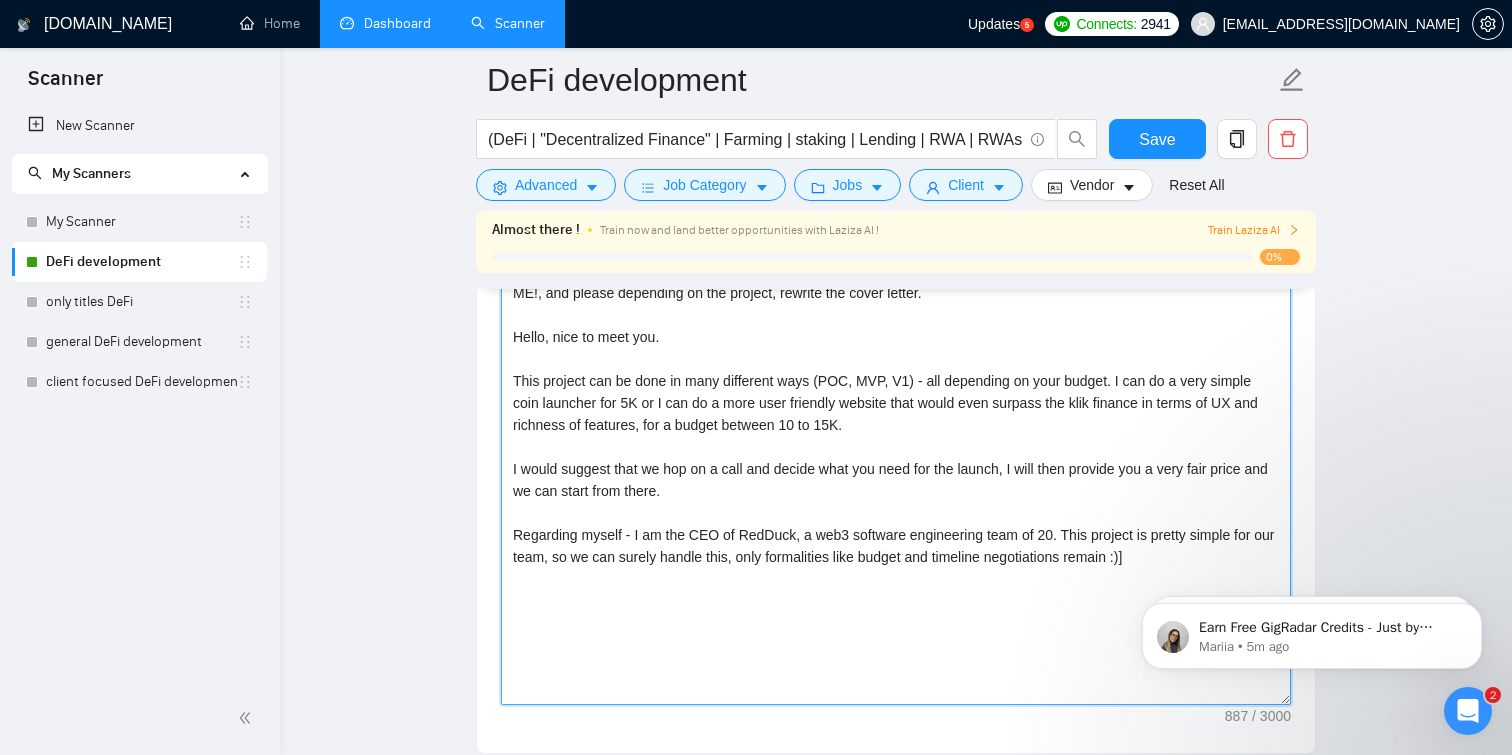 scroll, scrollTop: 1822, scrollLeft: 0, axis: vertical 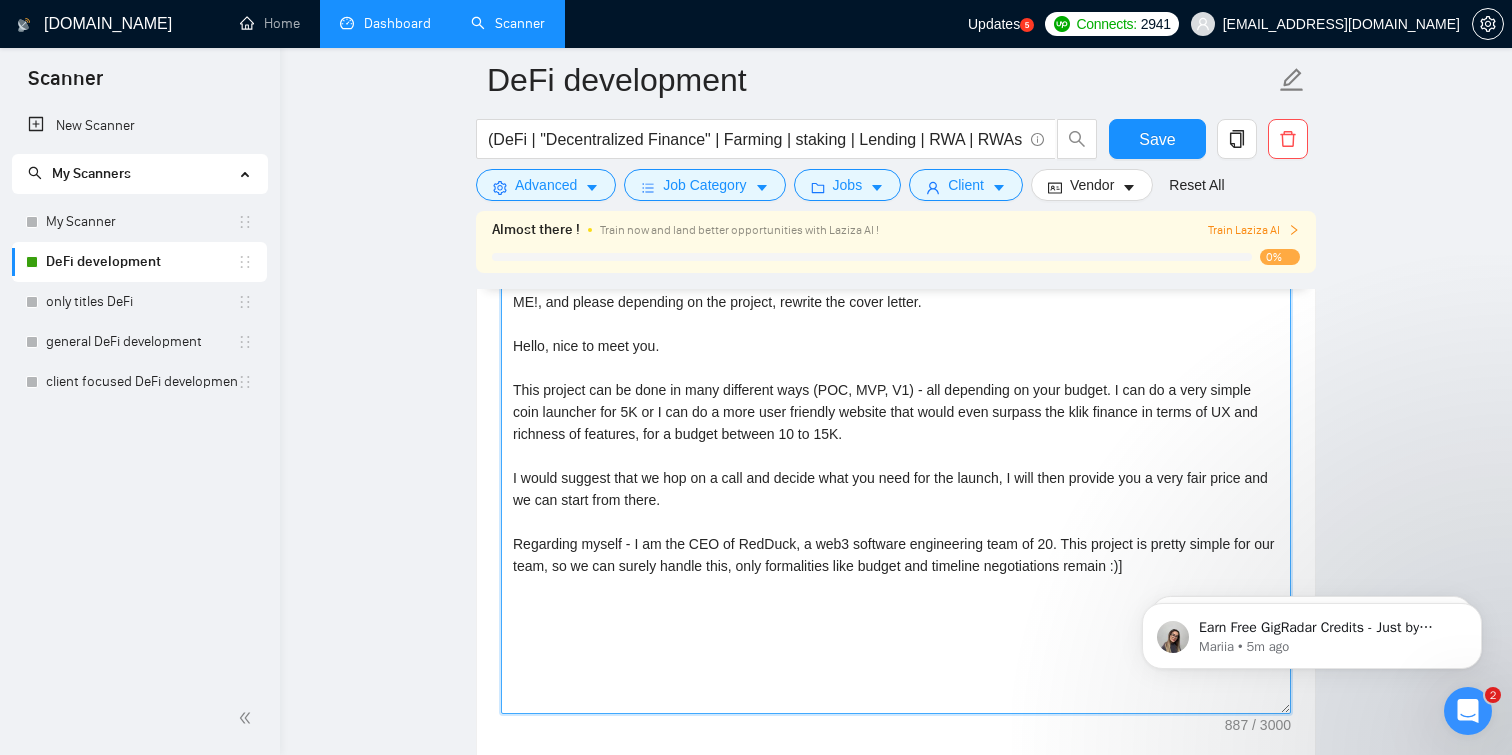 click on "[Below you can find my style of writing. Try to imagine that you are ME. ME ME ME (as they say in matrix), and now do like ME!, and please depending on the project, rewrite the cover letter.
Hello, nice to meet you.
This project can be done in many different ways (POC, MVP, V1) - all depending on your budget. I can do a very simple coin launcher for 5K or I can do a more user friendly website that would even surpass the klik finance in terms of UX and richness of features, for a budget between 10 to 15K.
I would suggest that we hop on a call and decide what you need for the launch, I will then provide you a very fair price and we can start from there.
Regarding myself - I am the CEO of RedDuck, a web3 software engineering team of 20. This project is pretty simple for our team, so we can surely handle this, only formalities like budget and timeline negotiations remain :)]" at bounding box center (896, 489) 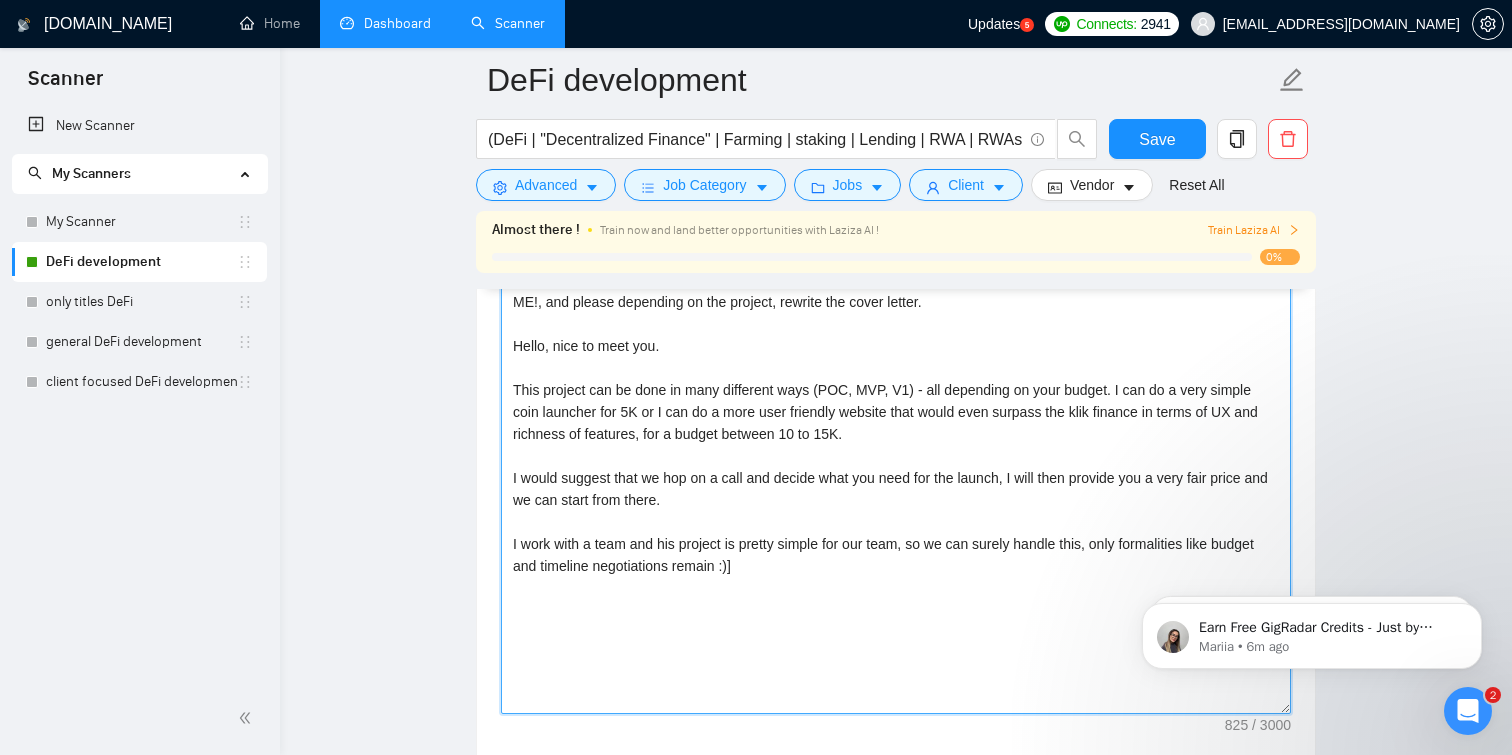 type on "[Below you can find my style of writing. Try to imagine that you are ME. ME ME ME (as they say in matrix), and now do like ME!, and please depending on the project, rewrite the cover letter.
Hello, nice to meet you.
This project can be done in many different ways (POC, MVP, V1) - all depending on your budget. I can do a very simple coin launcher for 5K or I can do a more user friendly website that would even surpass the klik finance in terms of UX and richness of features, for a budget between 10 to 15K.
I would suggest that we hop on a call and decide what you need for the launch, I will then provide you a very fair price and we can start from there.
I work with a team and this project is pretty simple for our team, so we can surely handle this, only formalities like budget and timeline negotiations remain :)]" 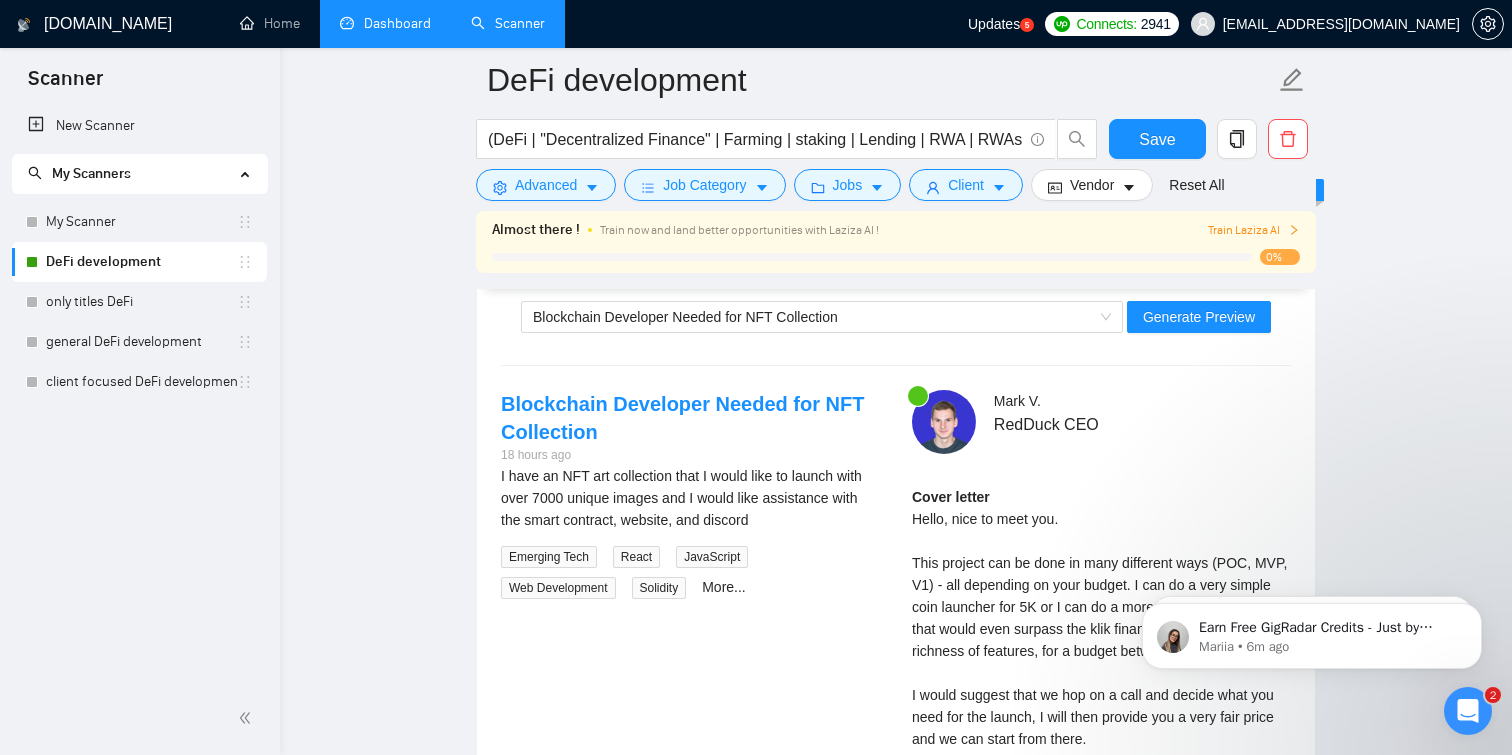 scroll, scrollTop: 3259, scrollLeft: 0, axis: vertical 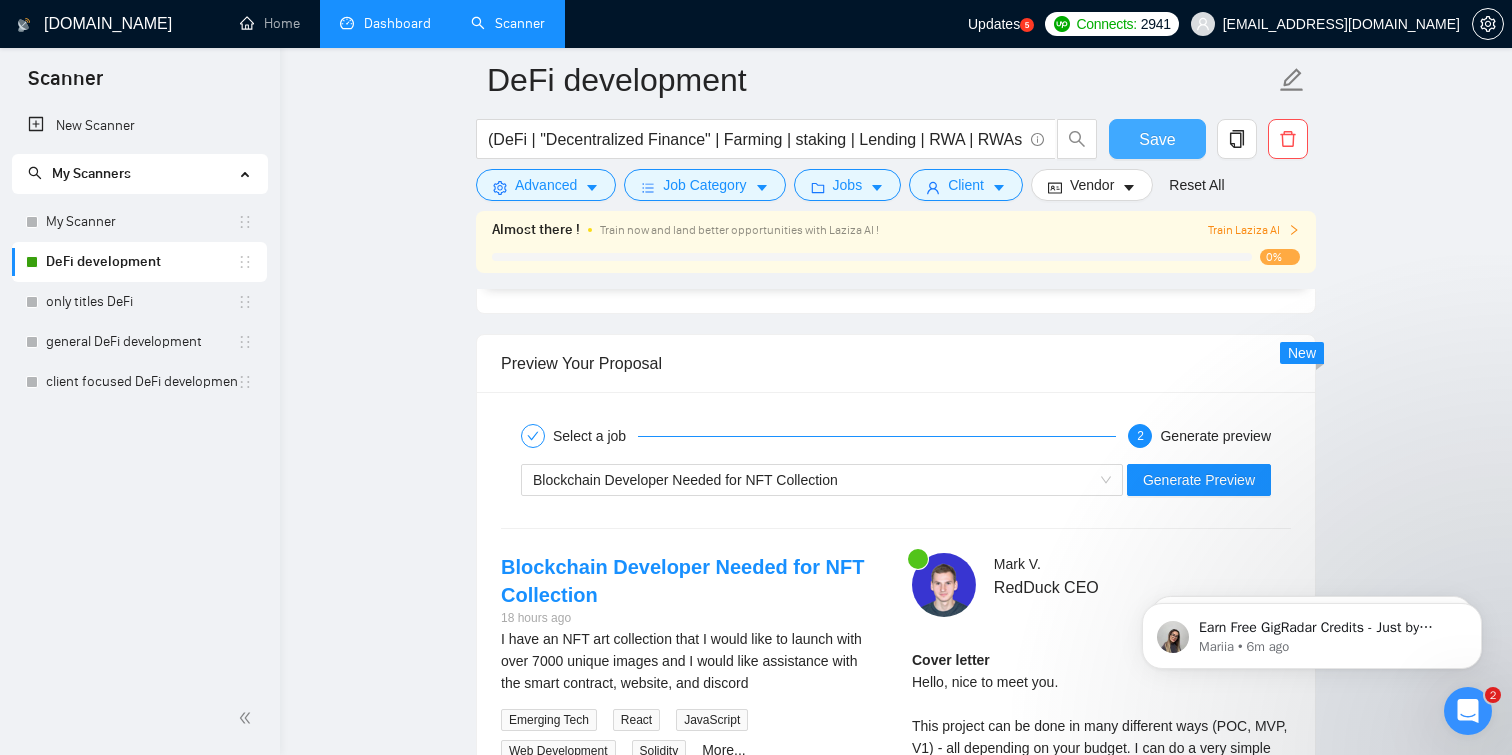 click on "Save" at bounding box center (1157, 139) 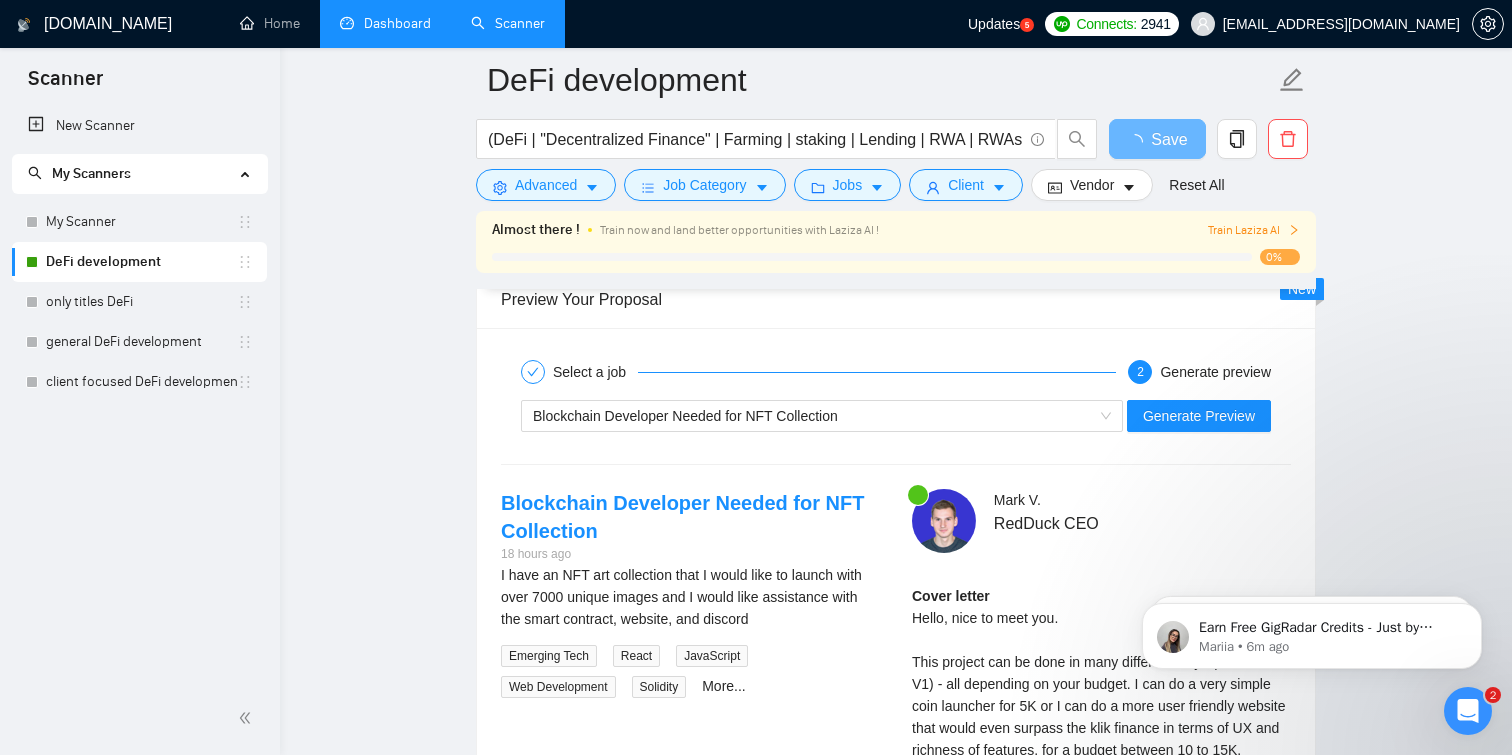 click on "Select a job 2 Generate preview" at bounding box center (896, 372) 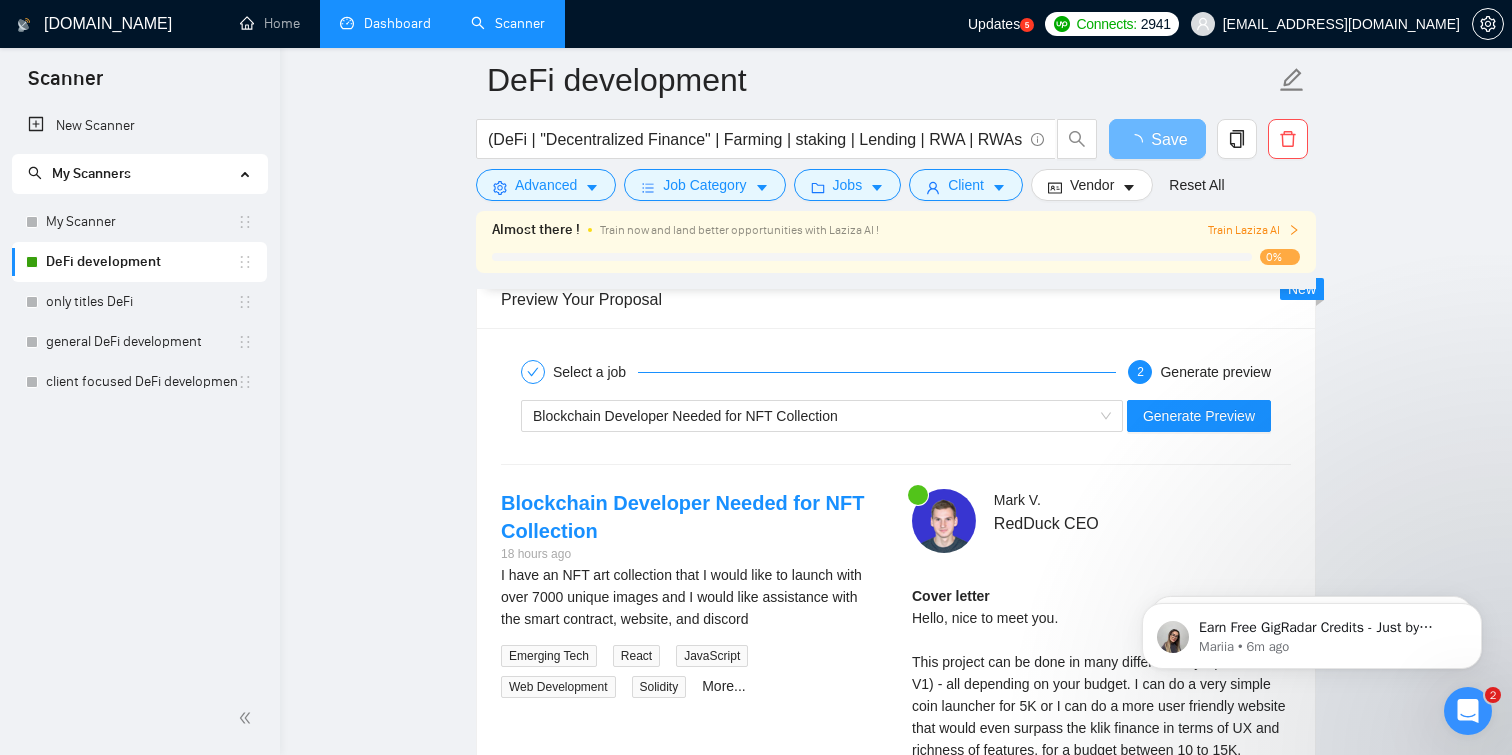 click on "Select a job 2 Generate preview Blockchain Developer Needed for NFT Collection Generate Preview Blockchain Developer Needed for NFT Collection 18 hours ago I have an NFT art collection that I would like to launch with over 7000 unique images and I would like assistance with the smart contract, website, and discord Emerging Tech React JavaScript Web Development Solidity More...     [PERSON_NAME]      RedDuck CEO Cover letter" at bounding box center [896, 682] 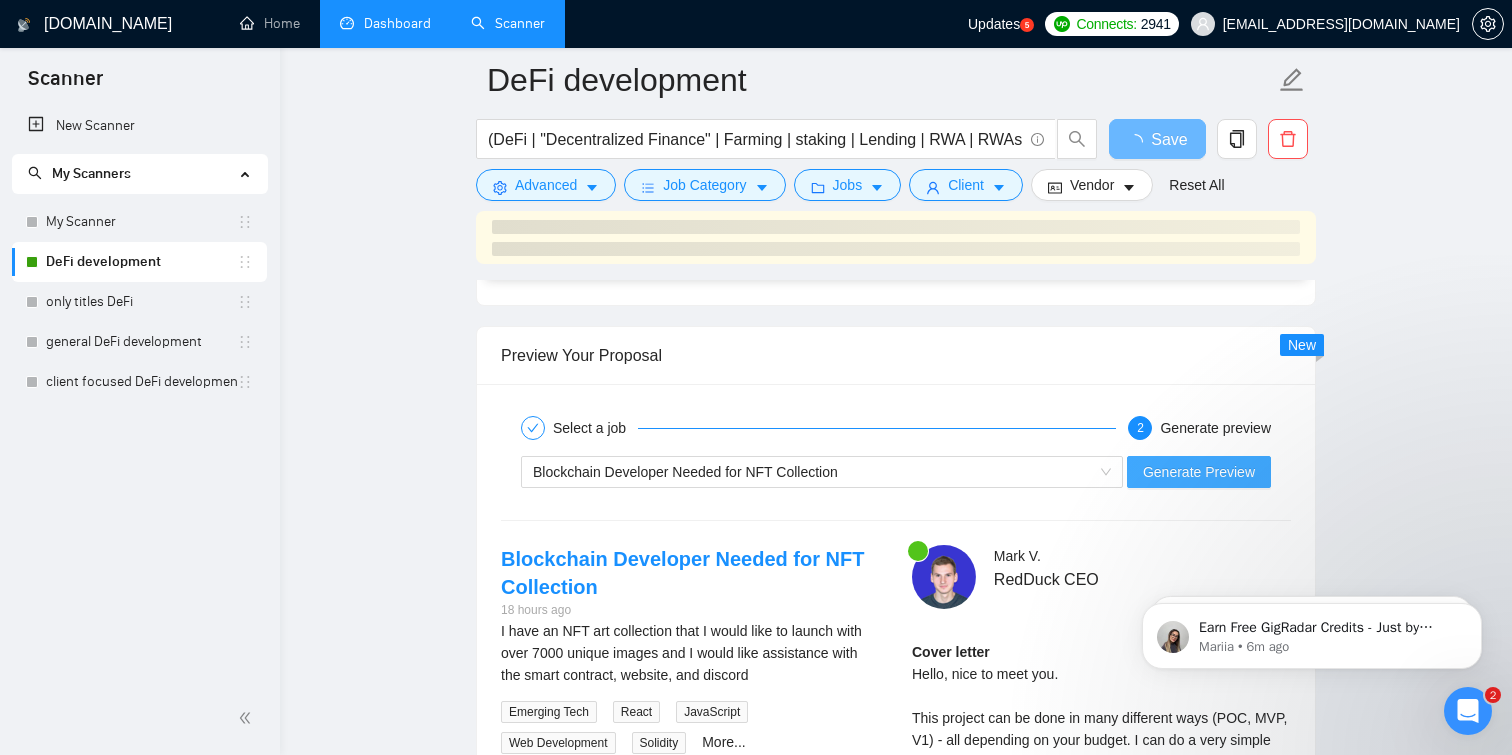 click on "Generate Preview" at bounding box center (1199, 472) 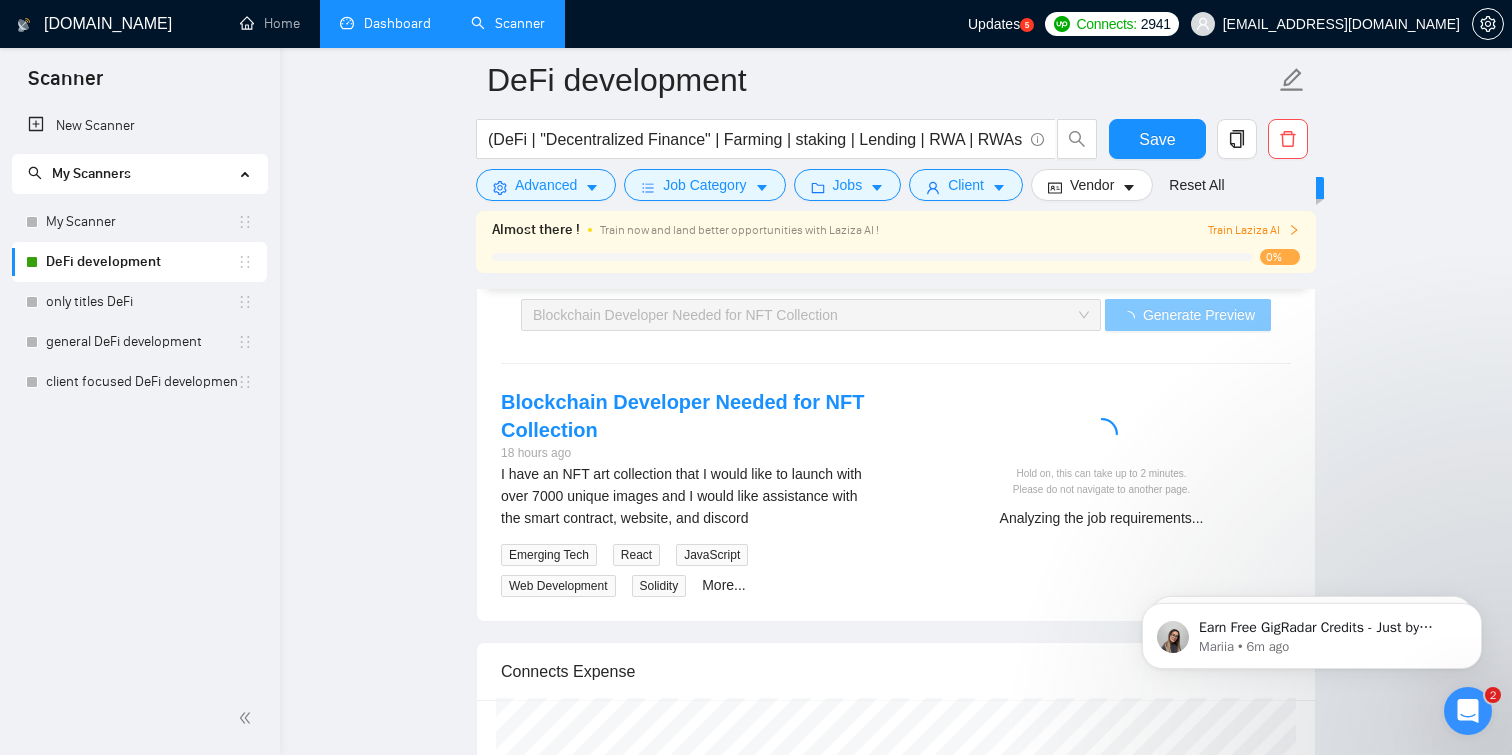 scroll, scrollTop: 3426, scrollLeft: 0, axis: vertical 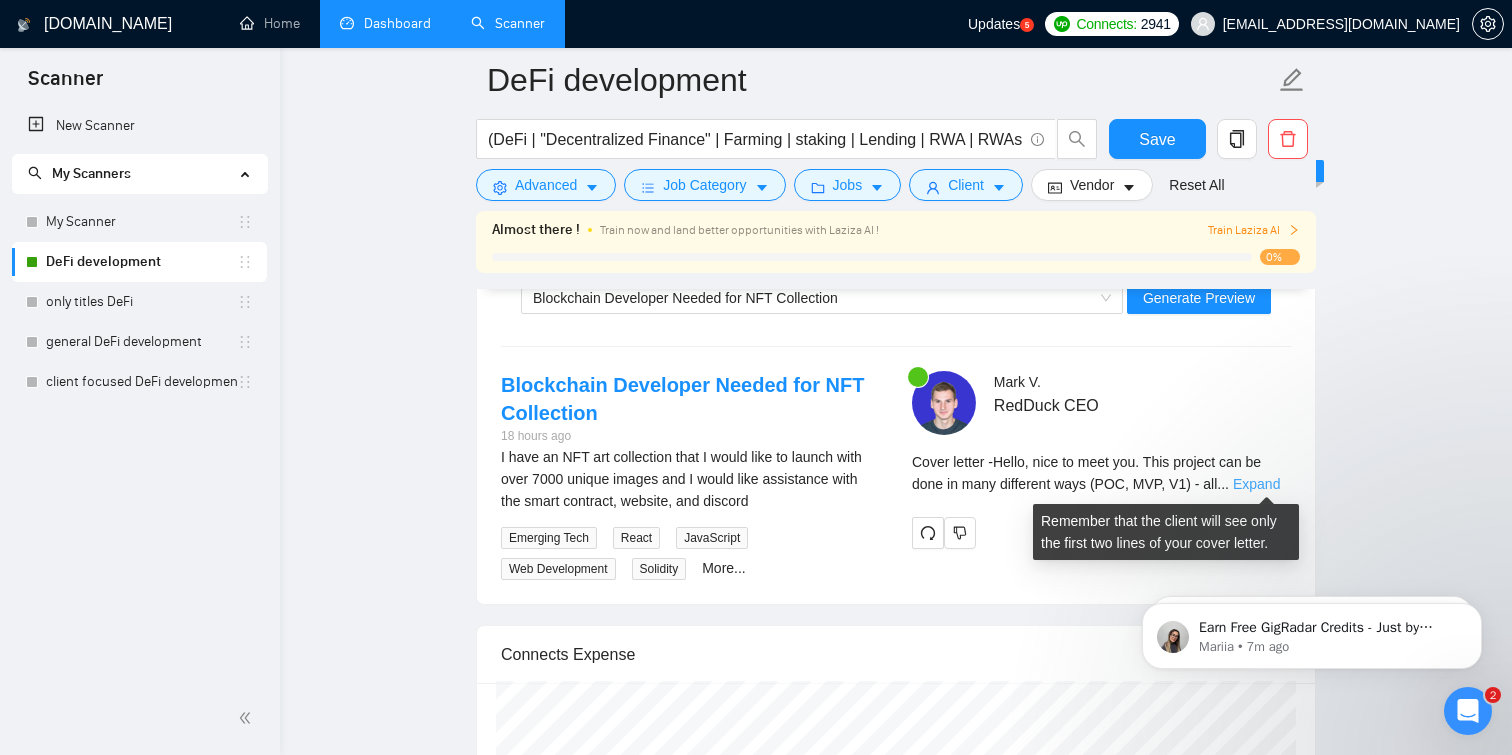 click on "Expand" at bounding box center [1256, 484] 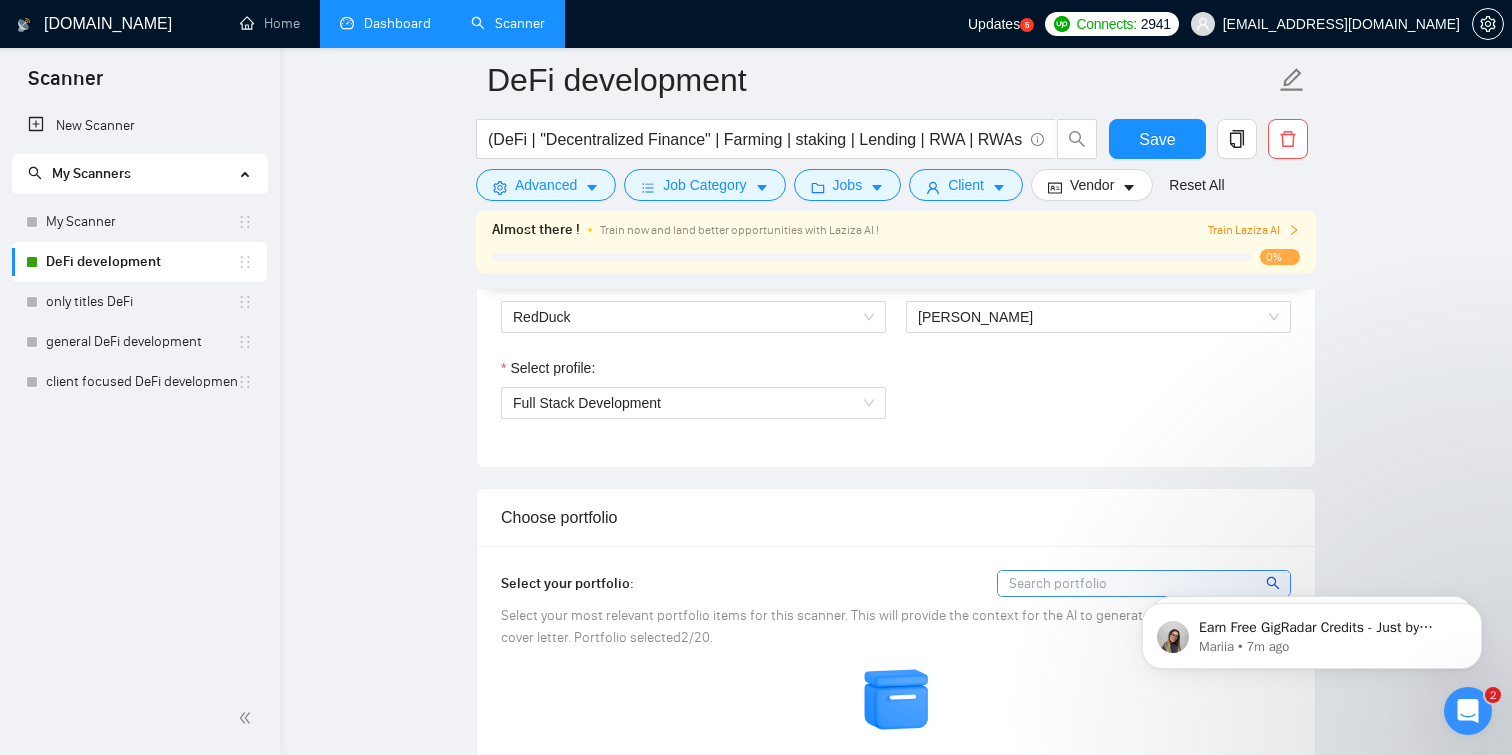 scroll, scrollTop: 1084, scrollLeft: 0, axis: vertical 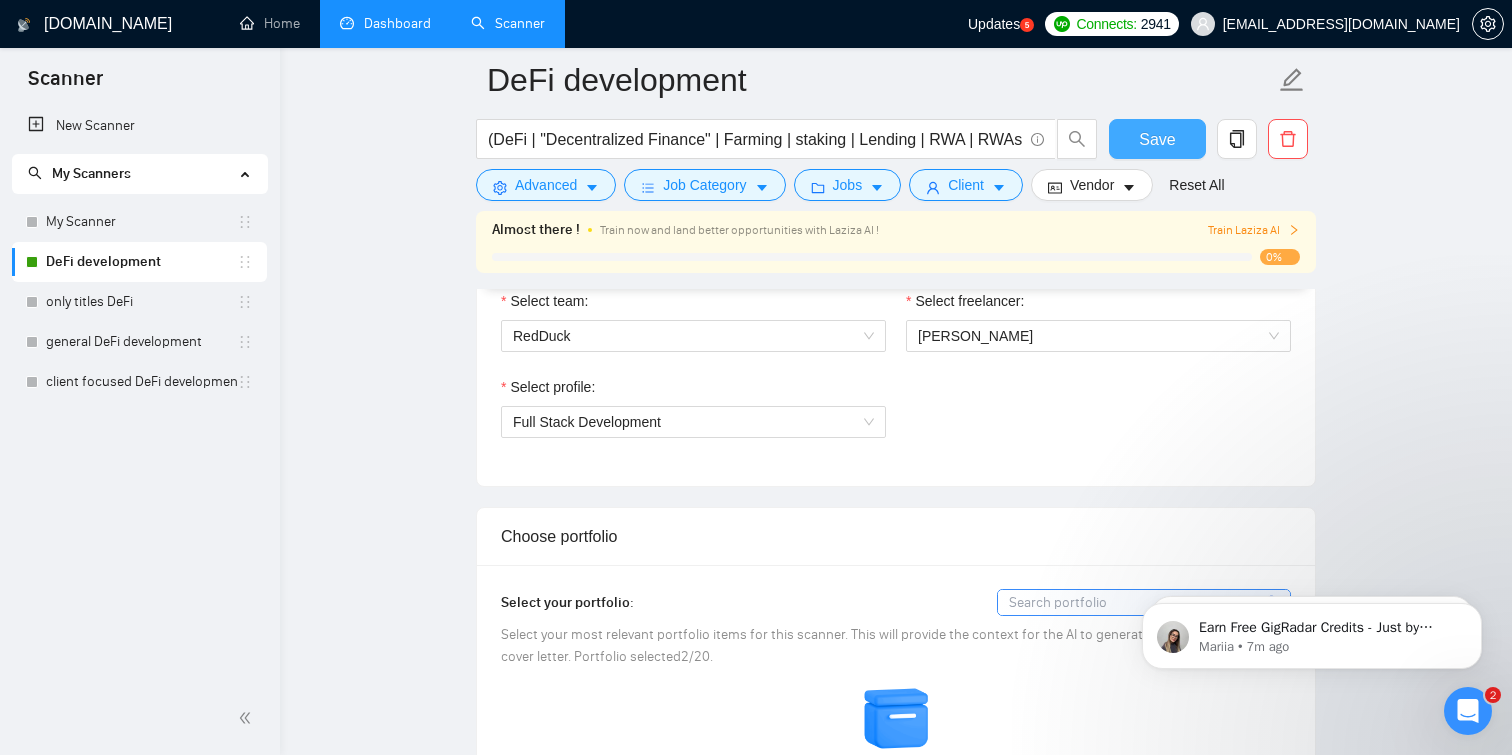 click on "Save" at bounding box center (1157, 139) 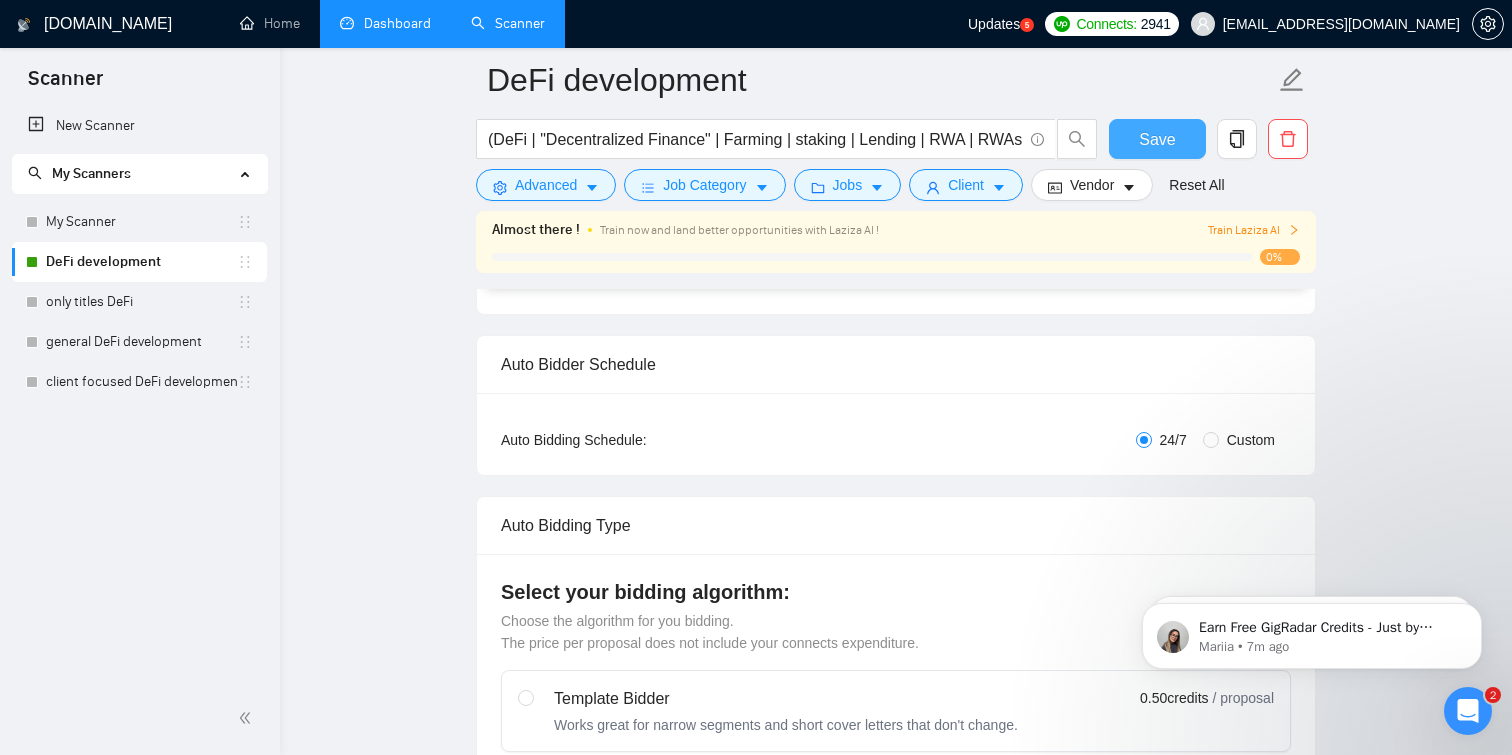 scroll, scrollTop: 229, scrollLeft: 0, axis: vertical 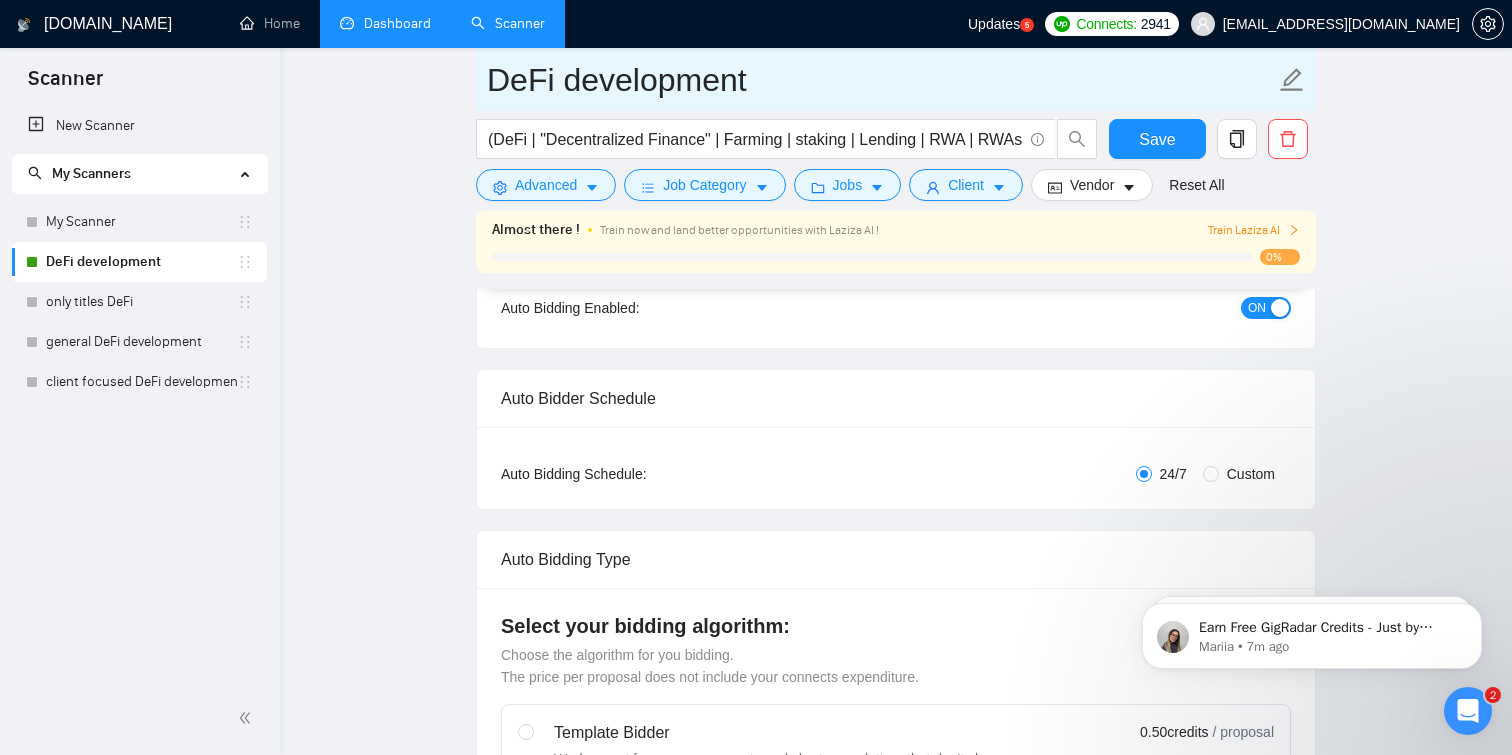 click 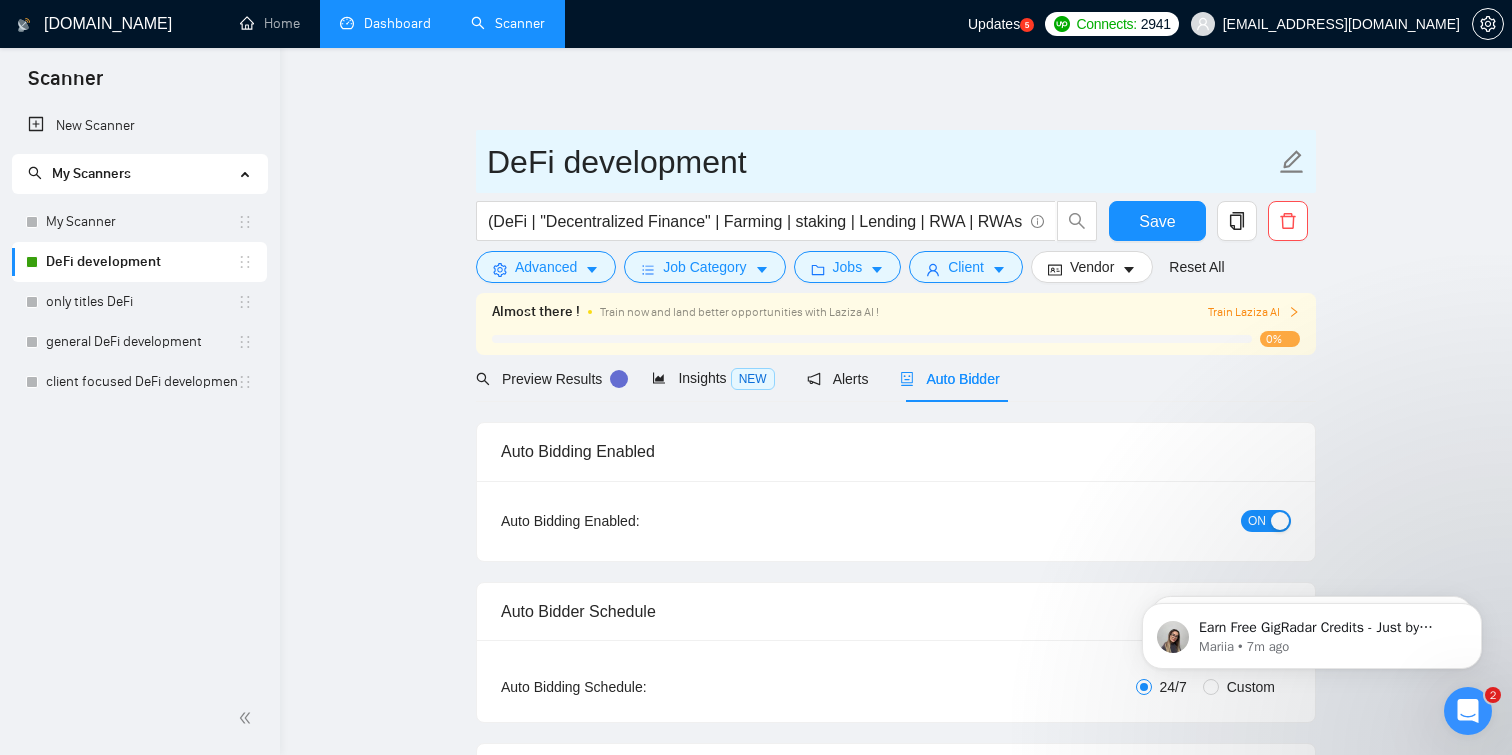 scroll, scrollTop: 20, scrollLeft: 0, axis: vertical 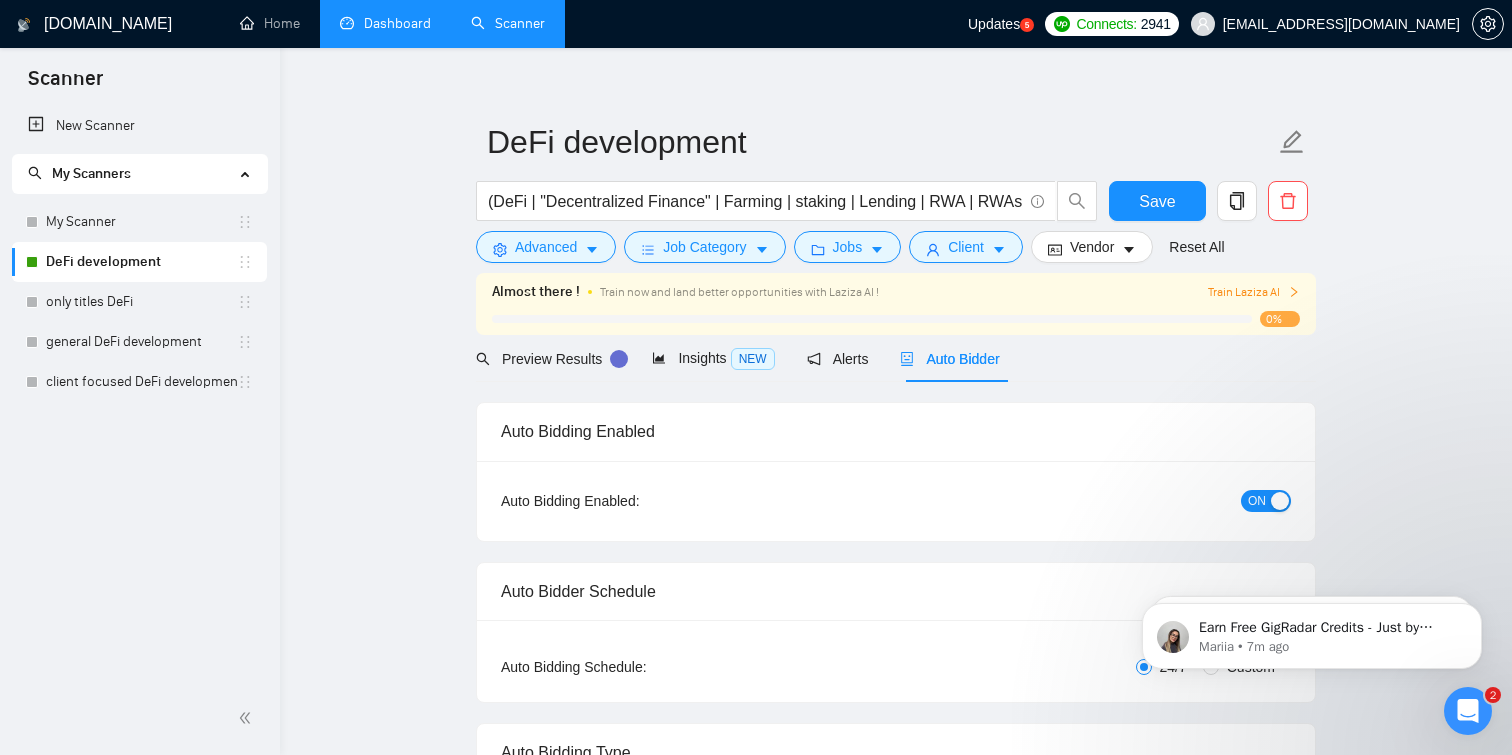 click at bounding box center [1280, 501] 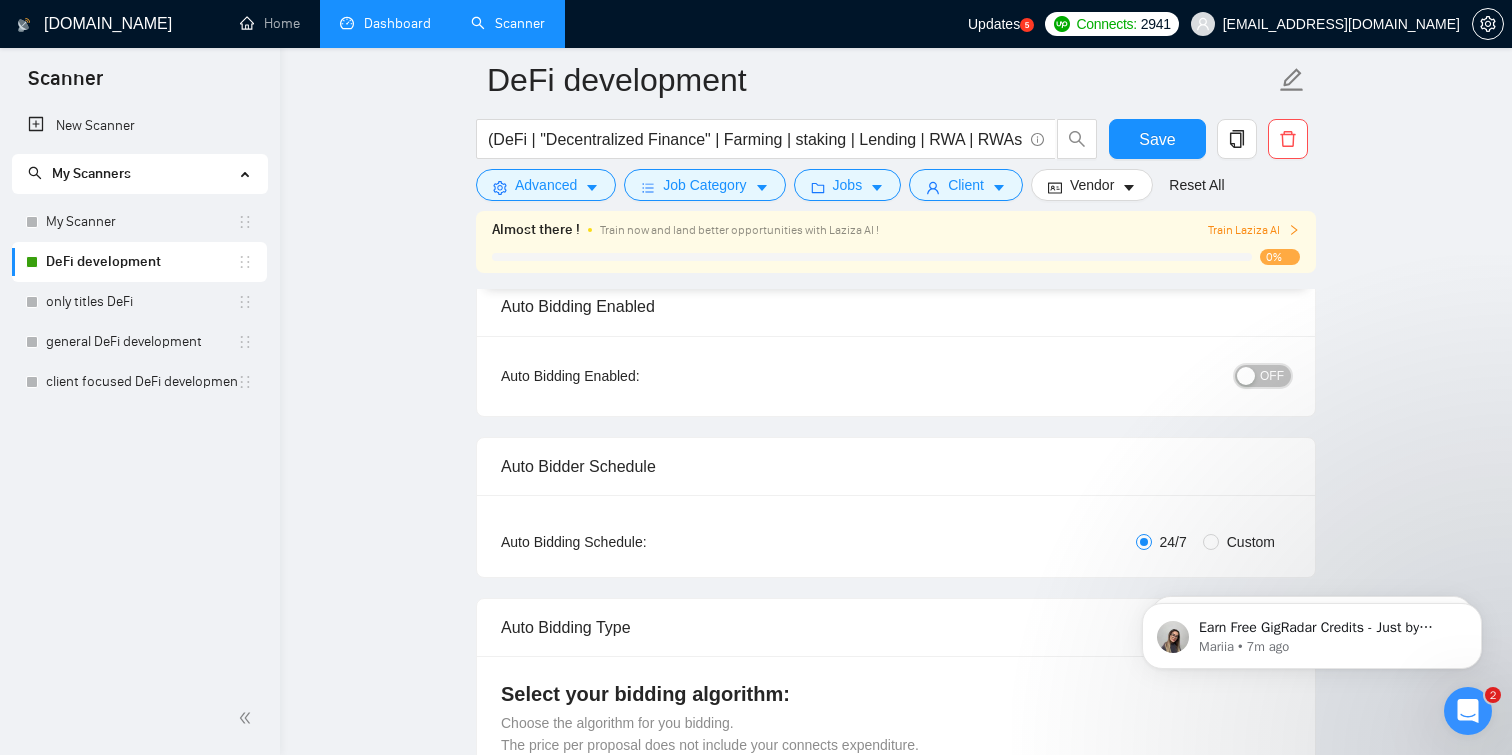 scroll, scrollTop: 162, scrollLeft: 0, axis: vertical 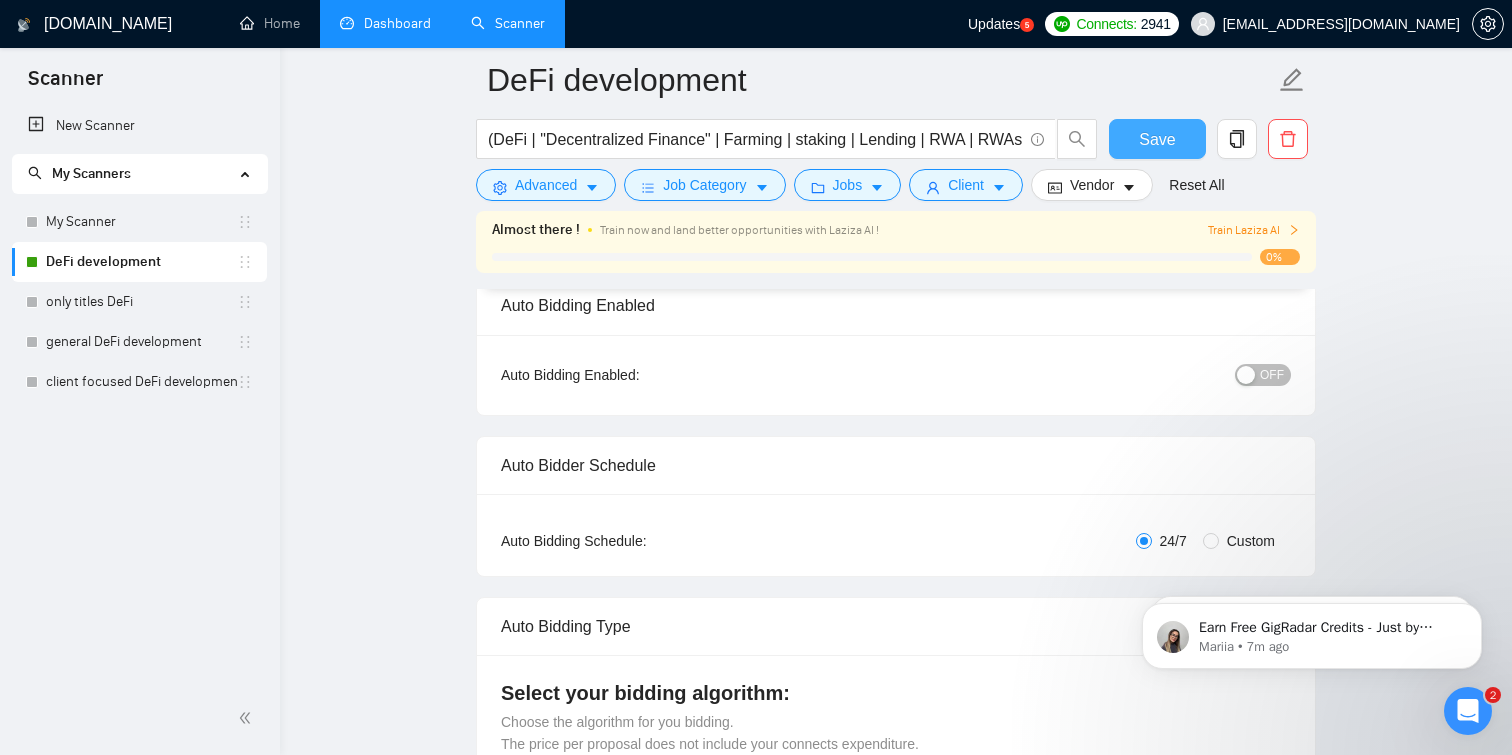 click on "Save" at bounding box center [1157, 139] 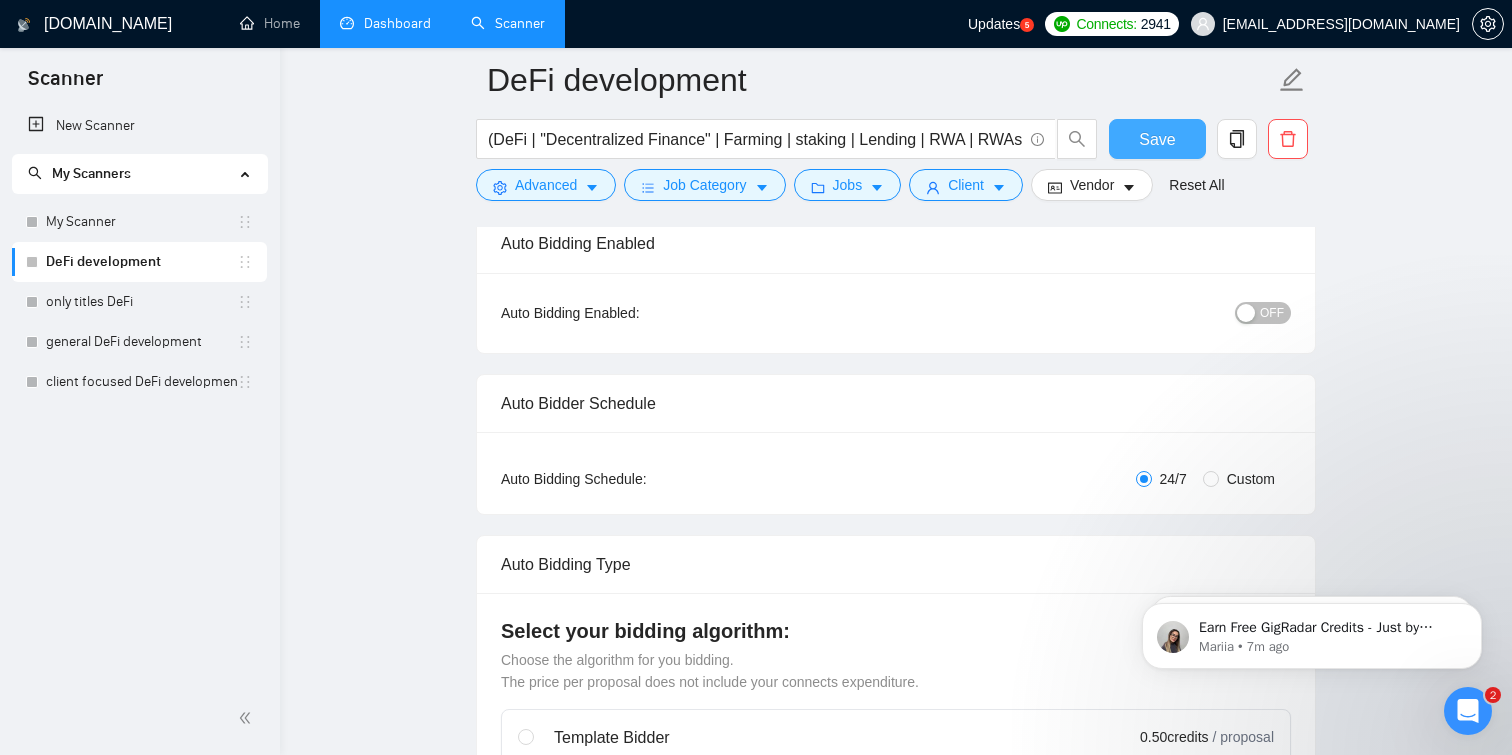 type 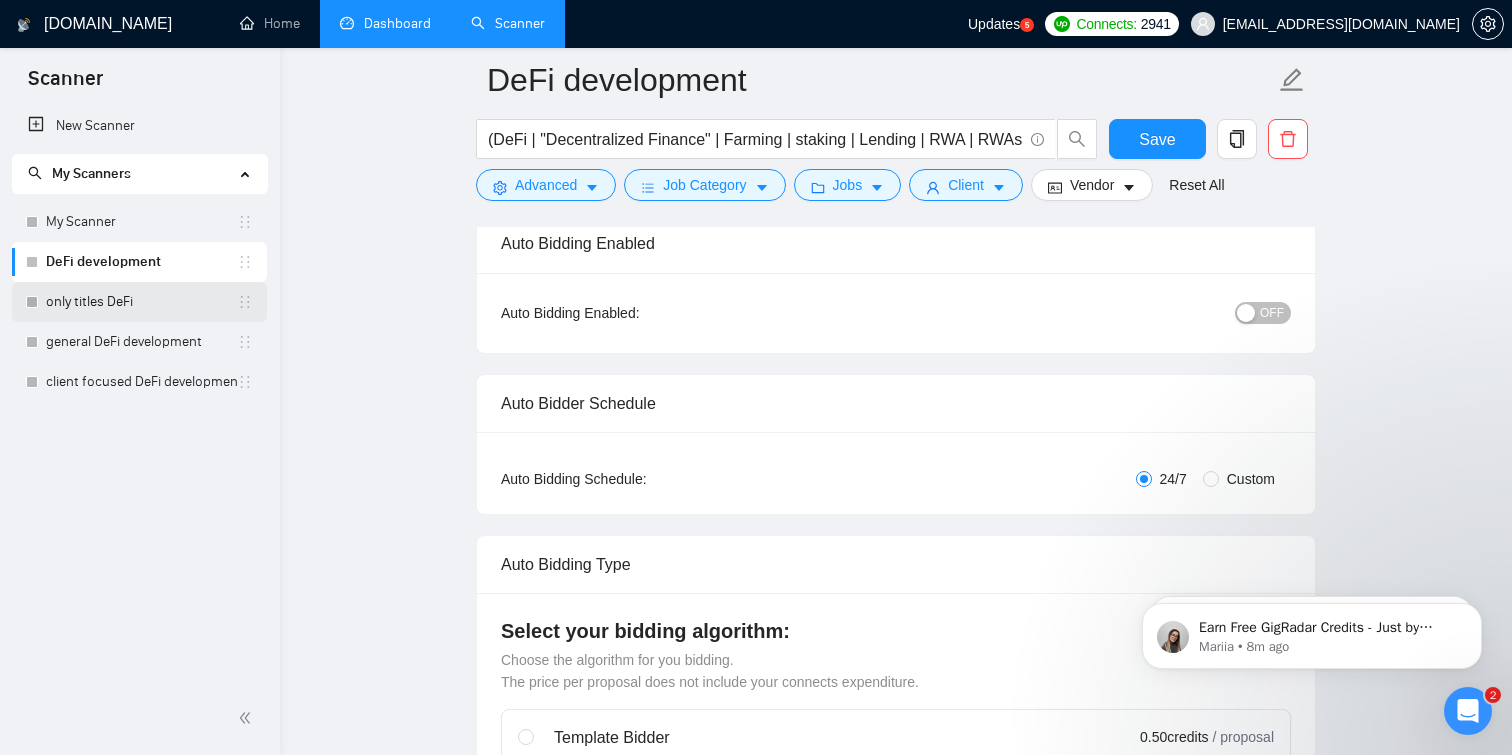 click on "only titles DeFi" at bounding box center (141, 302) 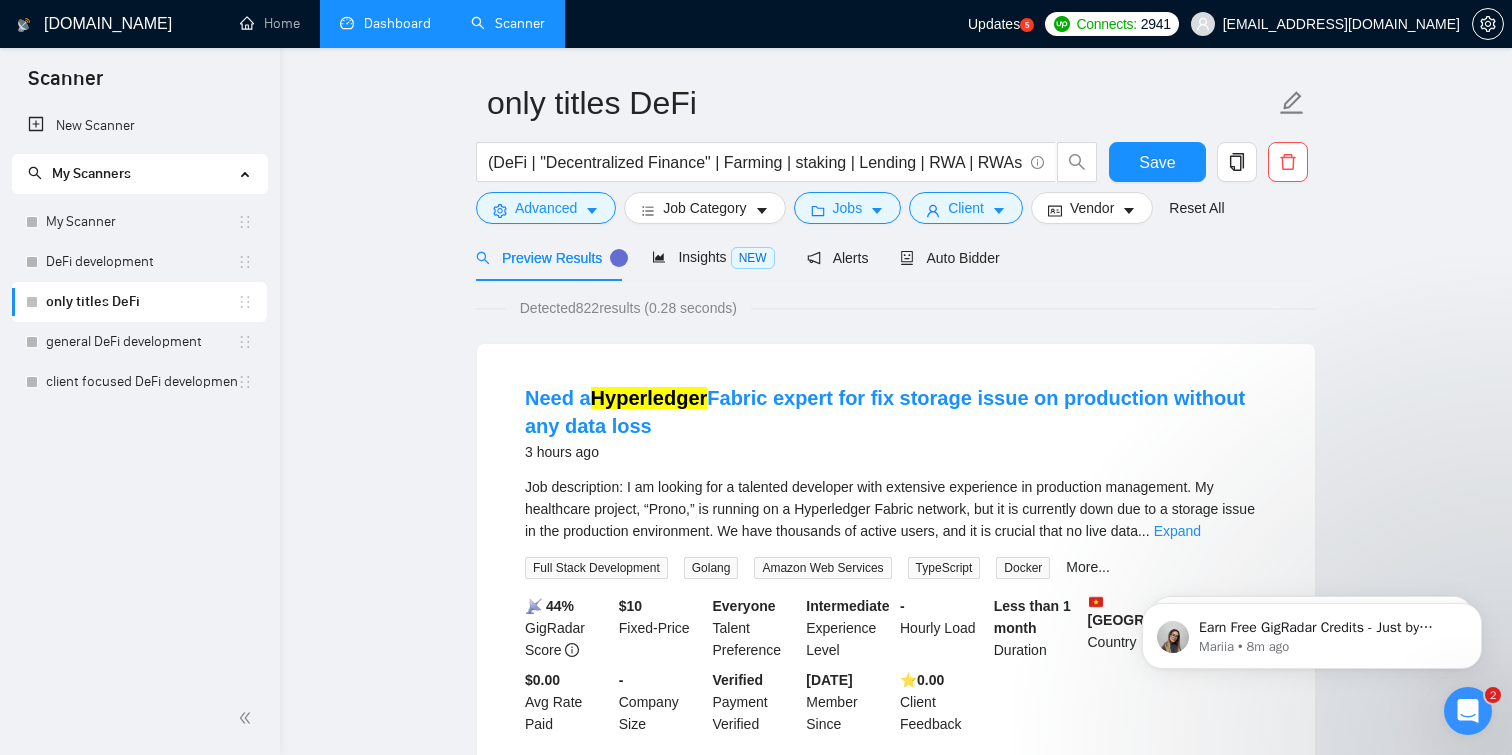 scroll, scrollTop: 60, scrollLeft: 0, axis: vertical 